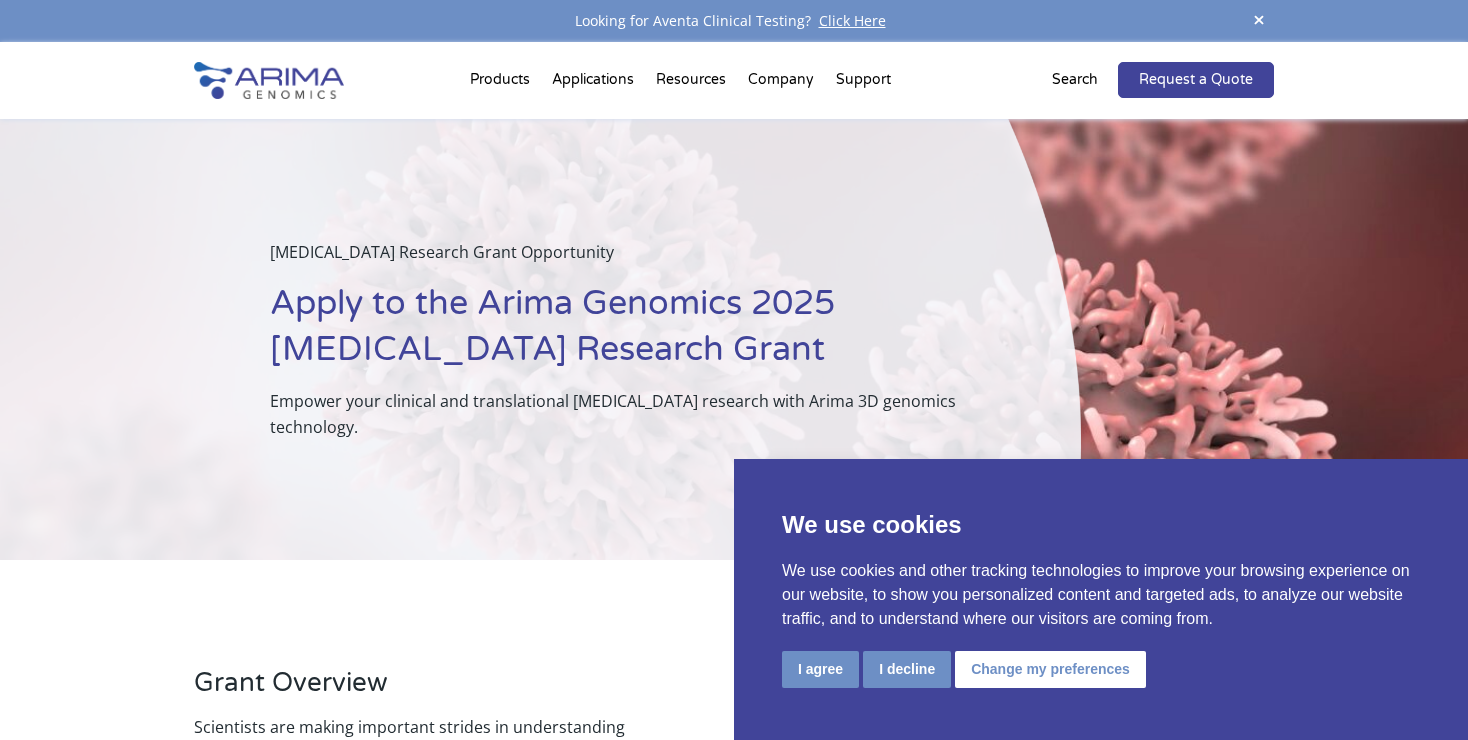 scroll, scrollTop: 0, scrollLeft: 0, axis: both 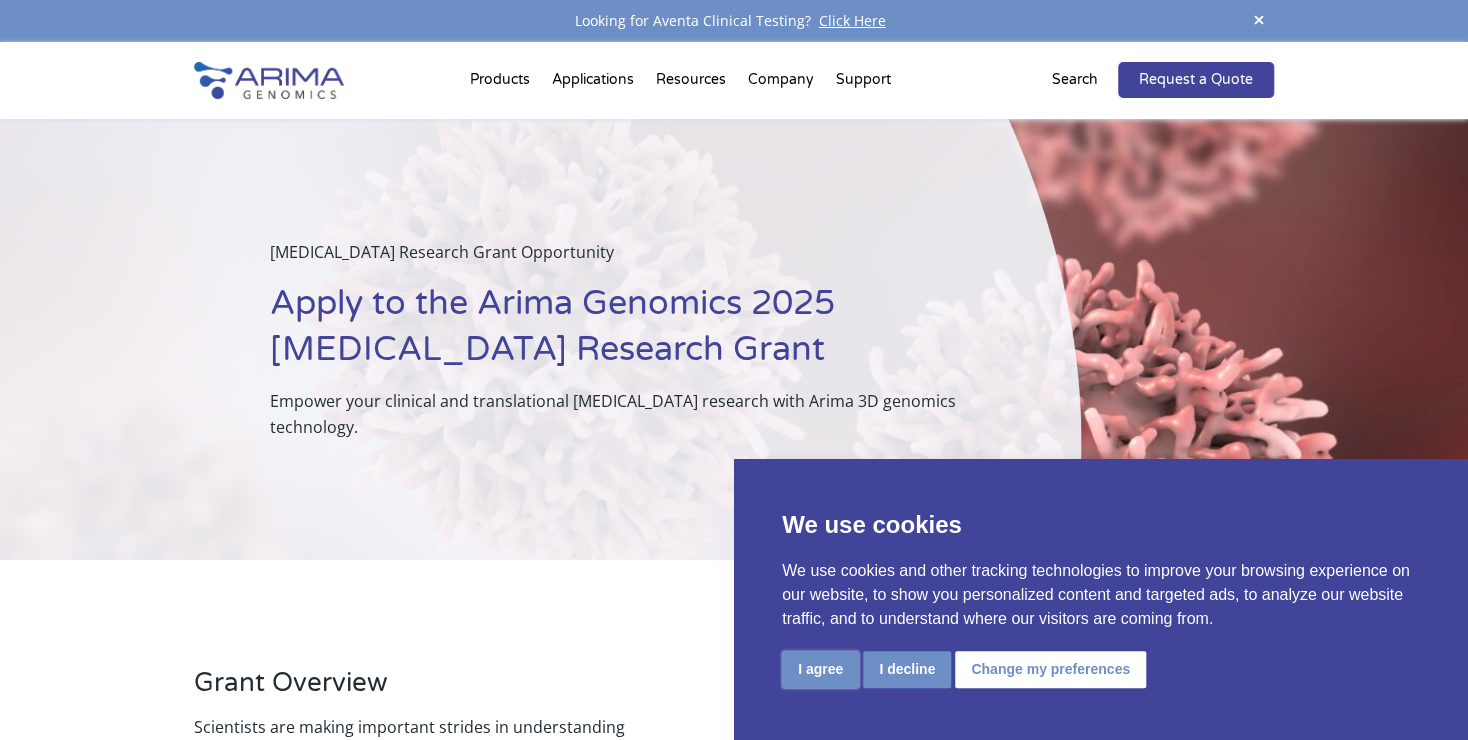 click on "I agree" at bounding box center (820, 669) 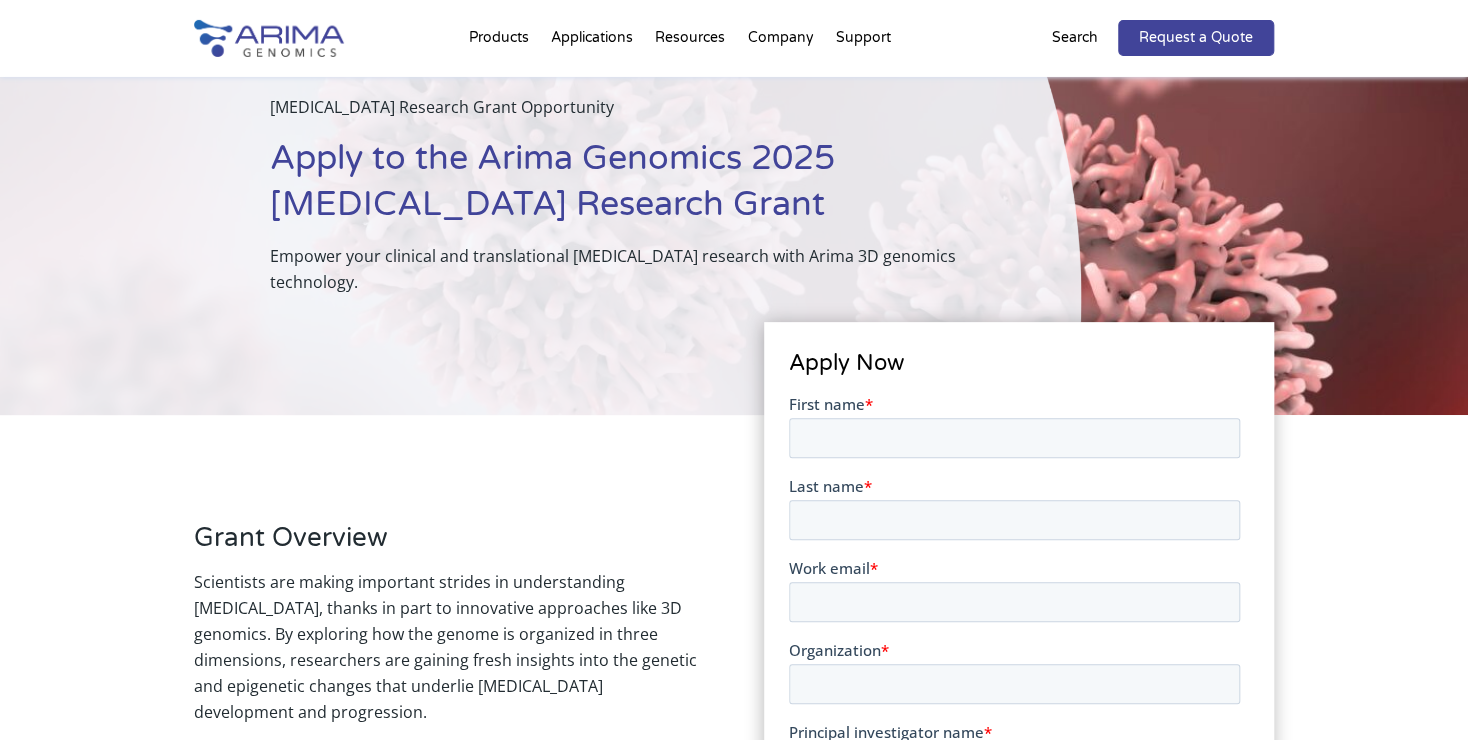 scroll, scrollTop: 201, scrollLeft: 0, axis: vertical 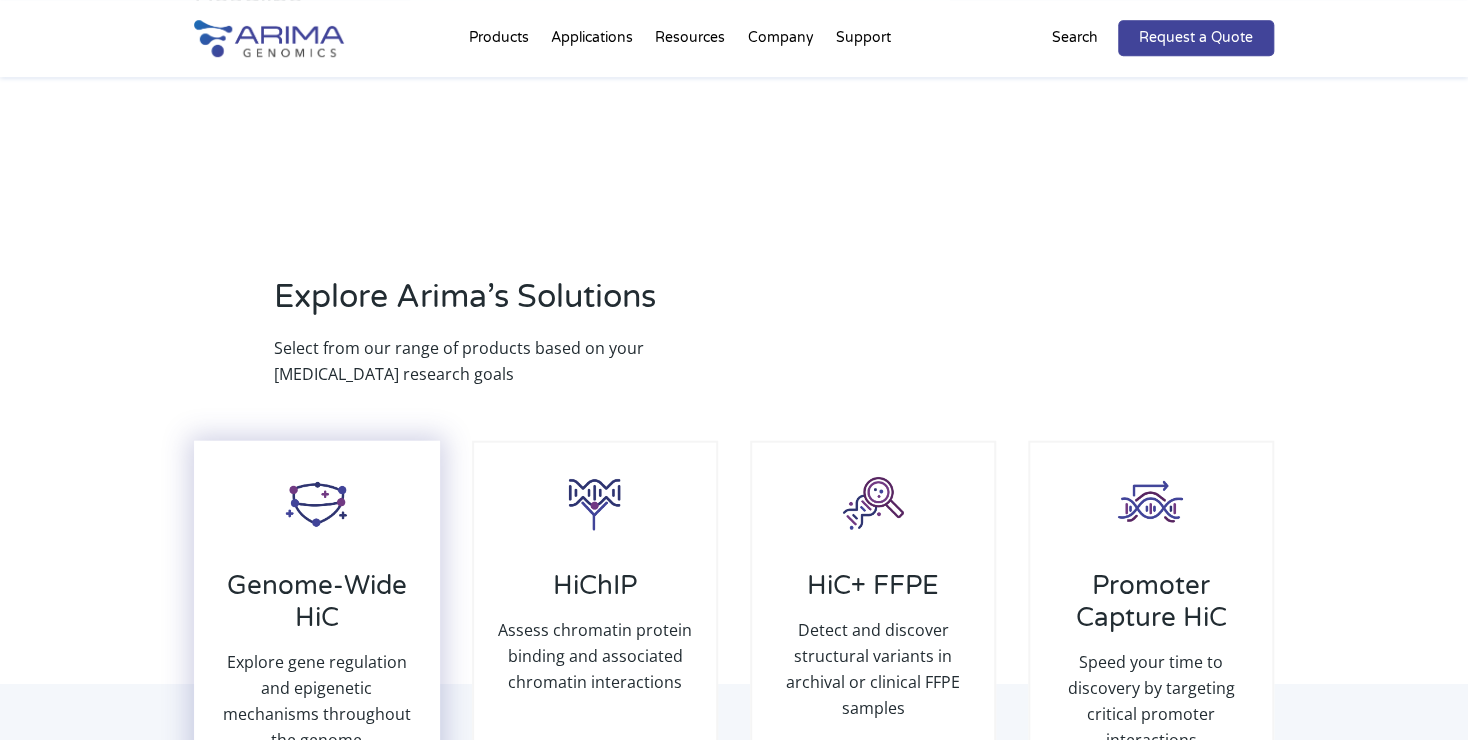 click on "Explore gene regulation and epigenetic mechanisms throughout the genome" at bounding box center [317, 700] 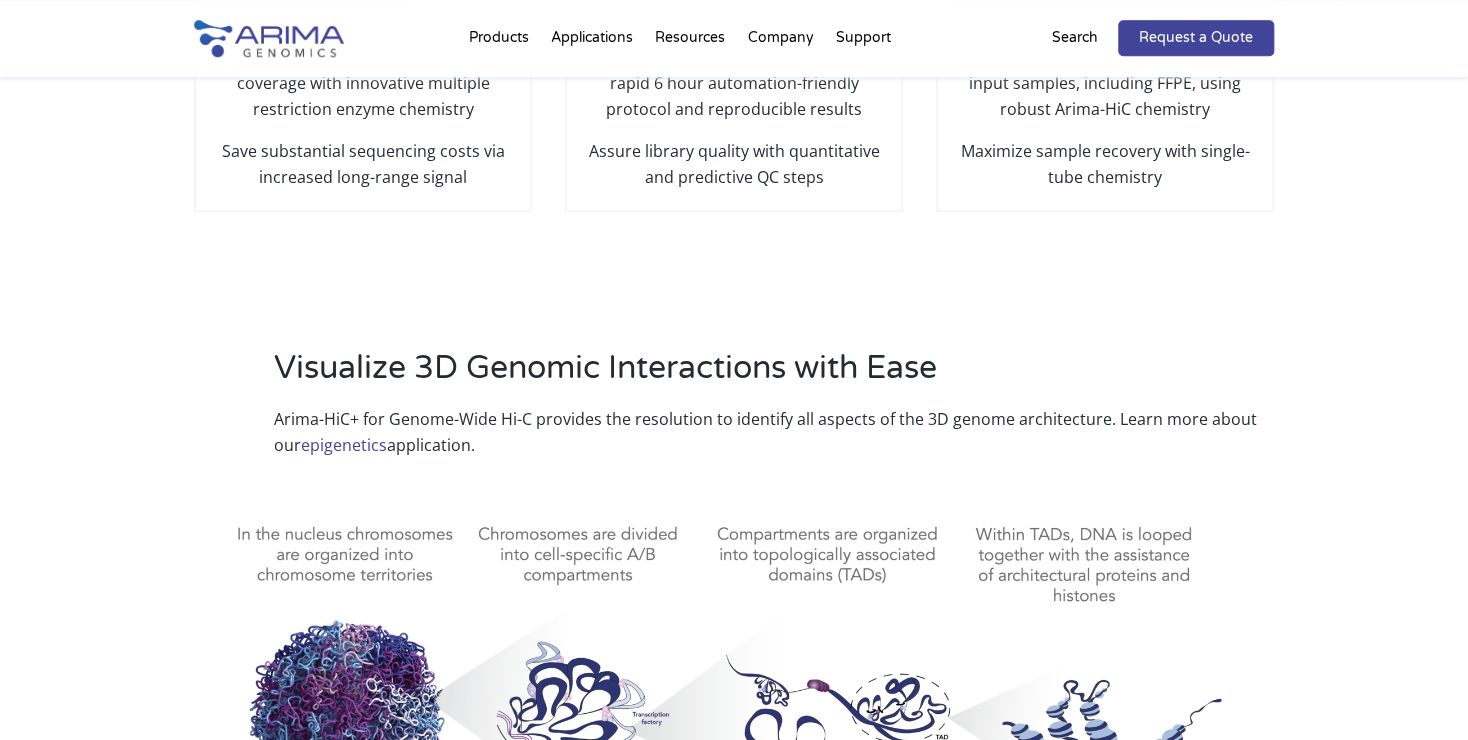 scroll, scrollTop: 692, scrollLeft: 0, axis: vertical 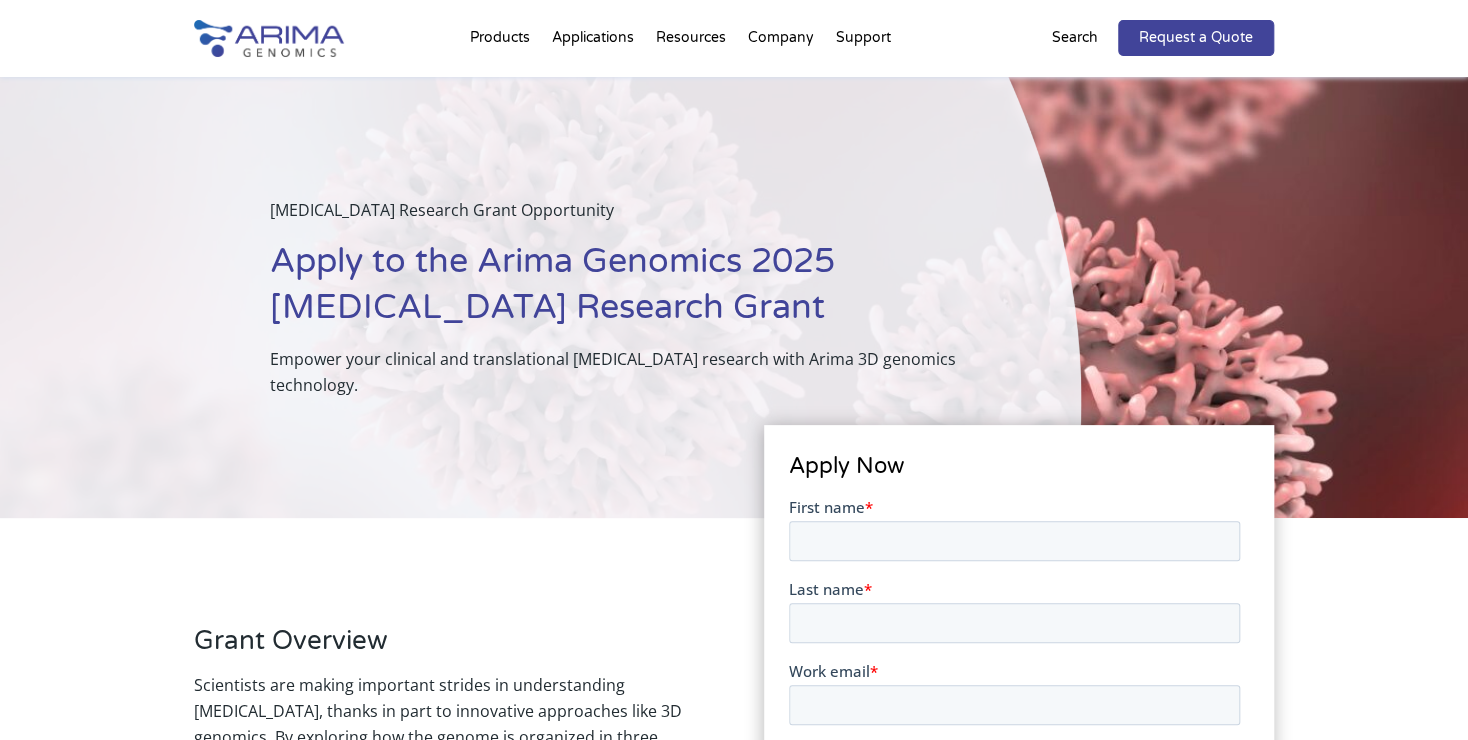 click on "Search" at bounding box center [1075, 38] 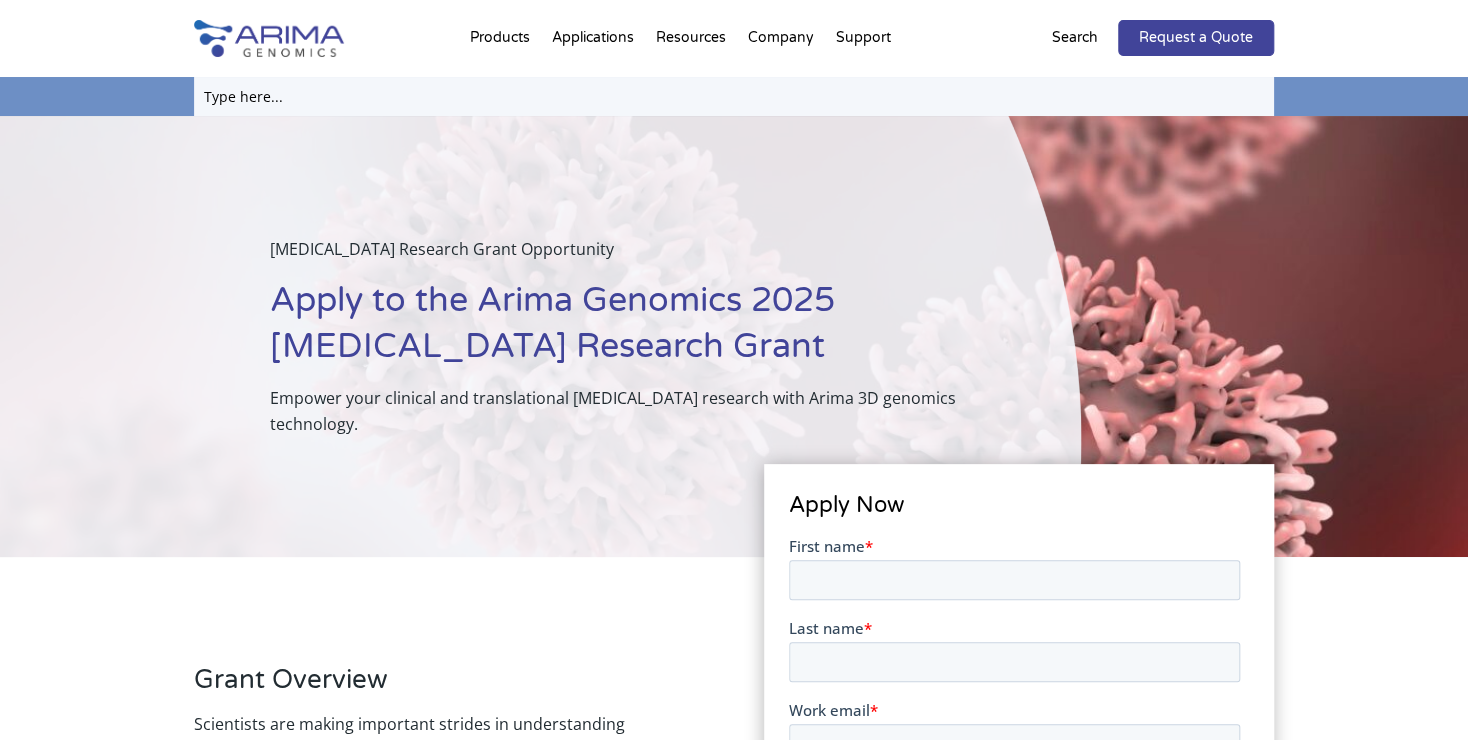 click at bounding box center [734, 96] 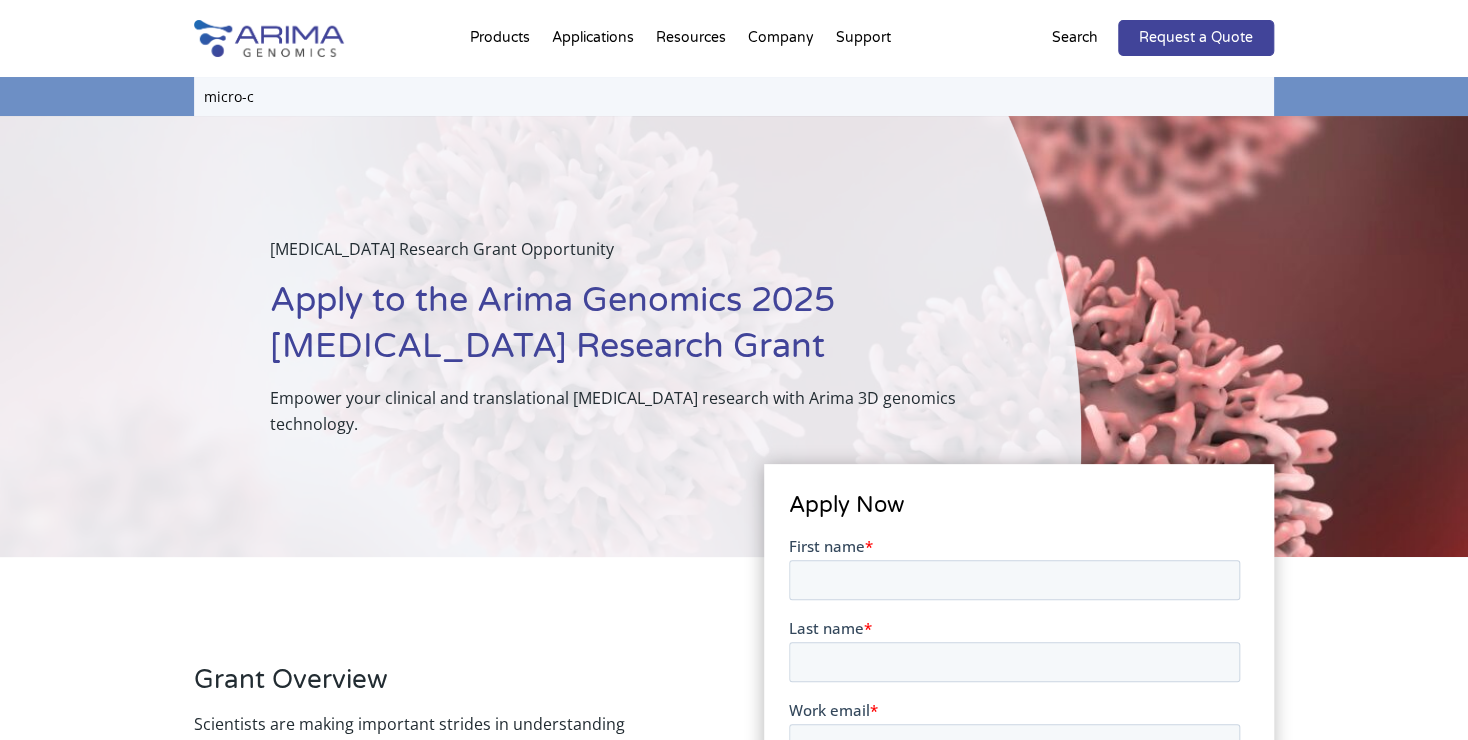 type on "micro-c" 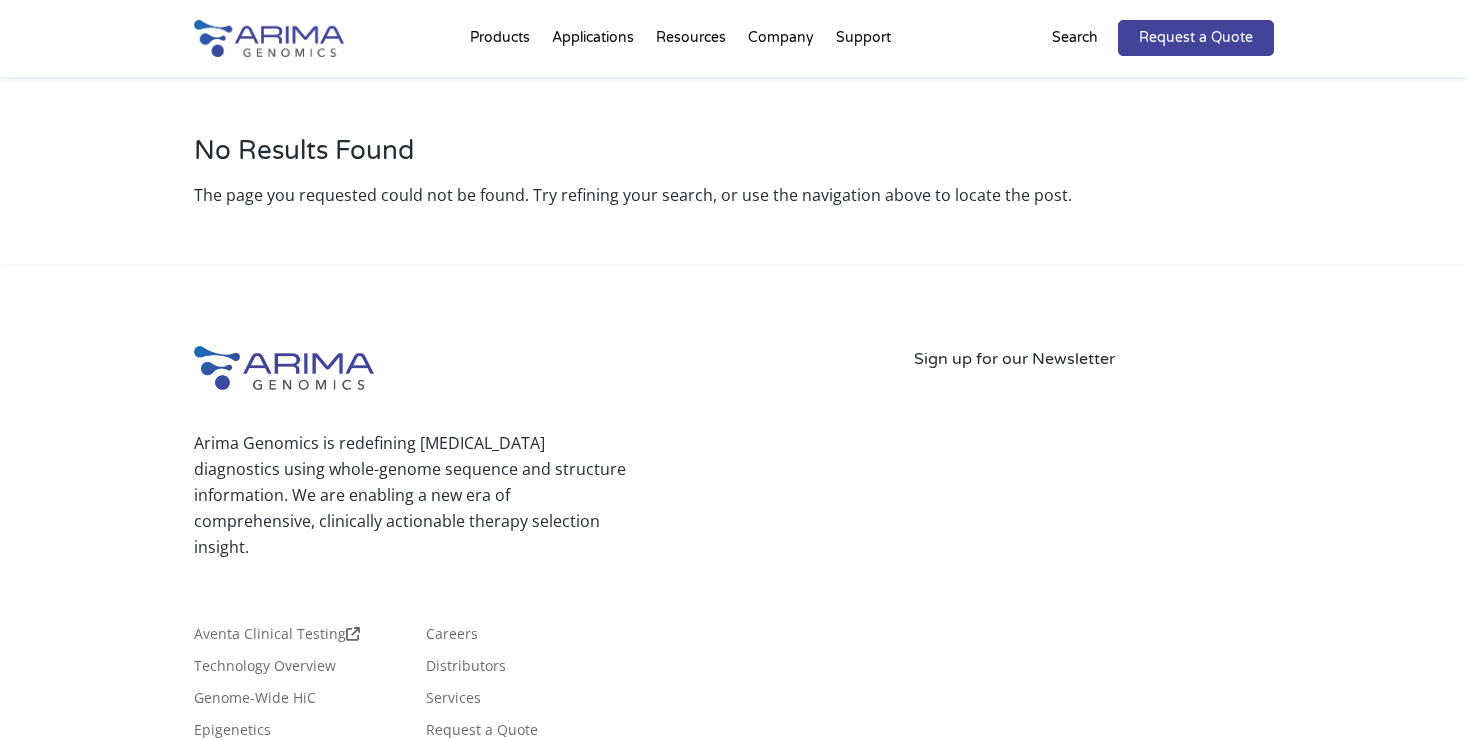 scroll, scrollTop: 0, scrollLeft: 0, axis: both 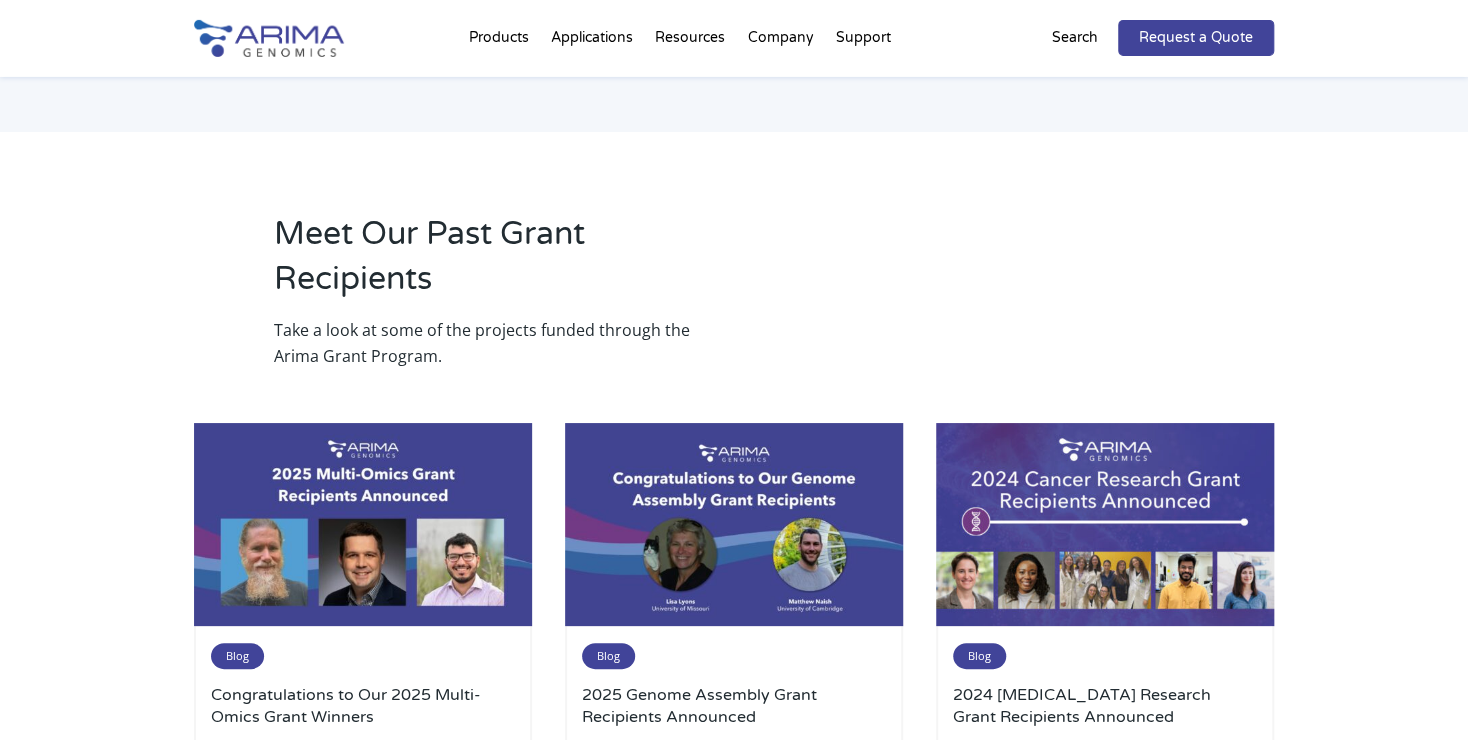 click on "Blog   2024 Cancer Research Grant Recipients Announced   Read More" at bounding box center [1105, 719] 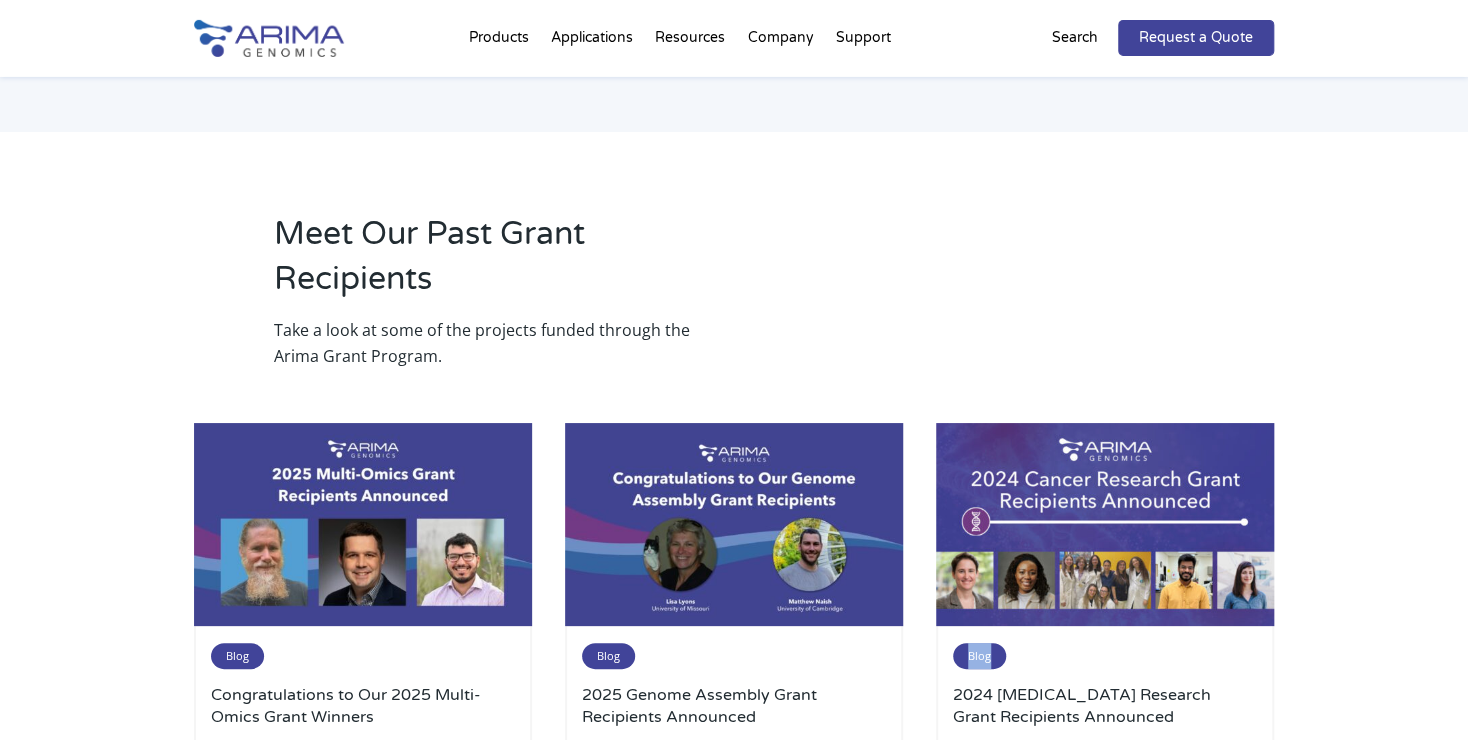 click on "Blog   2024 Cancer Research Grant Recipients Announced   Read More" at bounding box center [1105, 719] 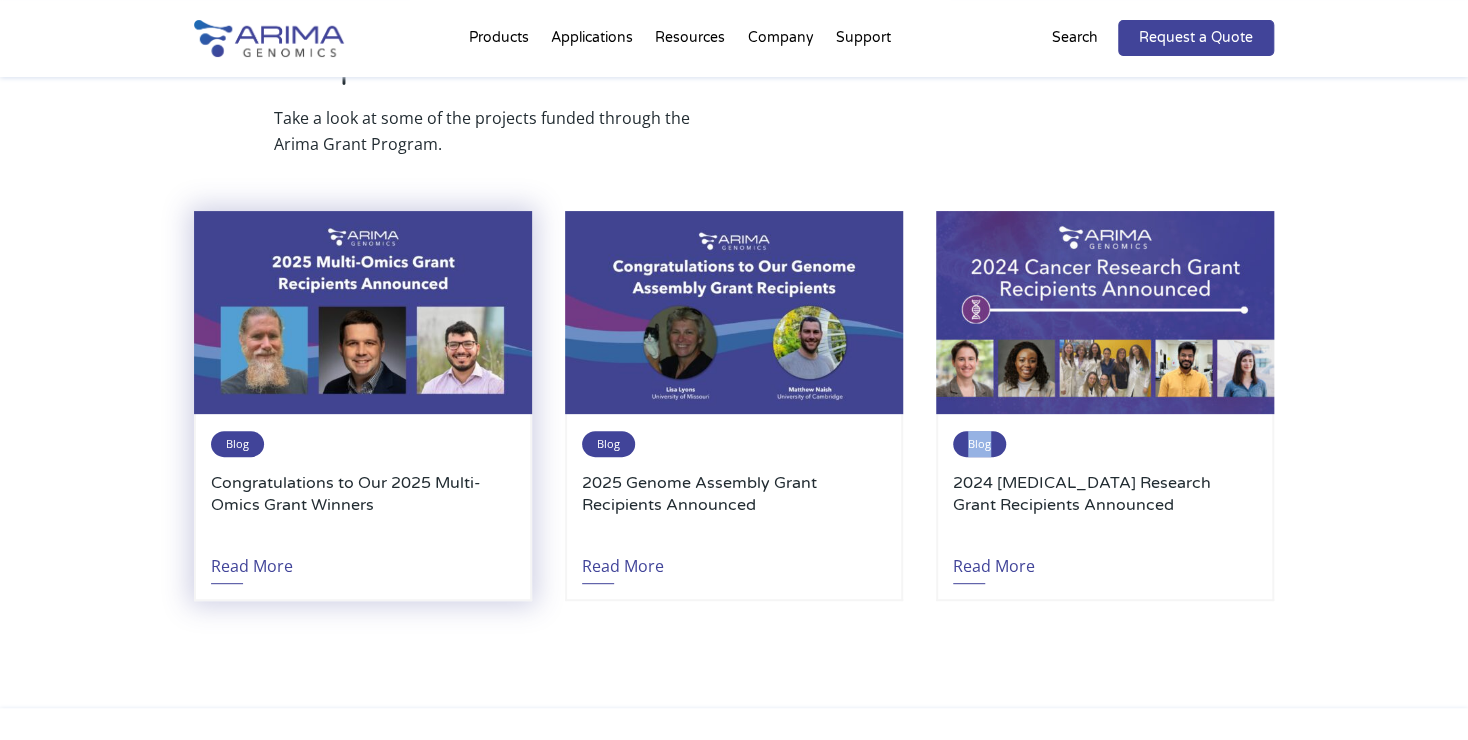scroll, scrollTop: 3764, scrollLeft: 0, axis: vertical 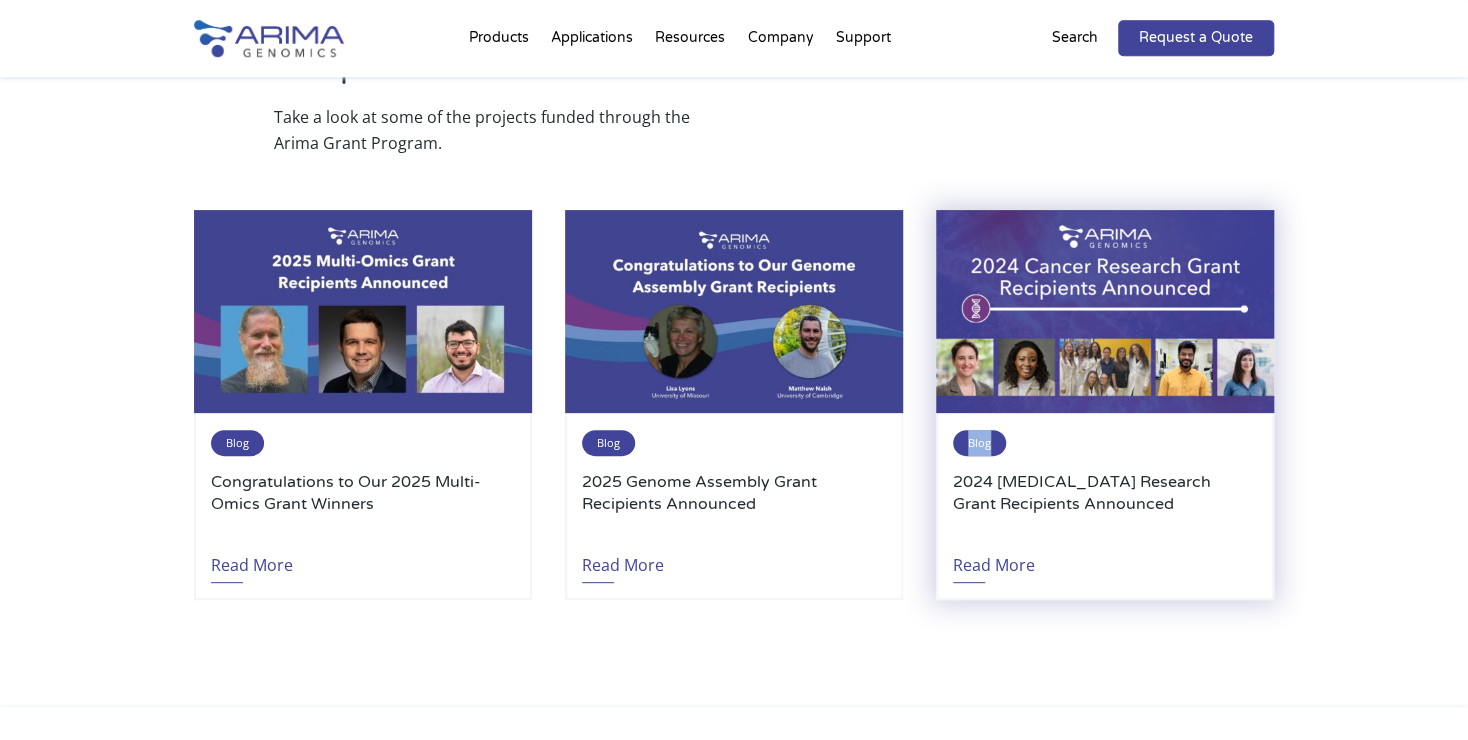 click on "2024 [MEDICAL_DATA] Research Grant Recipients Announced" at bounding box center (1105, 504) 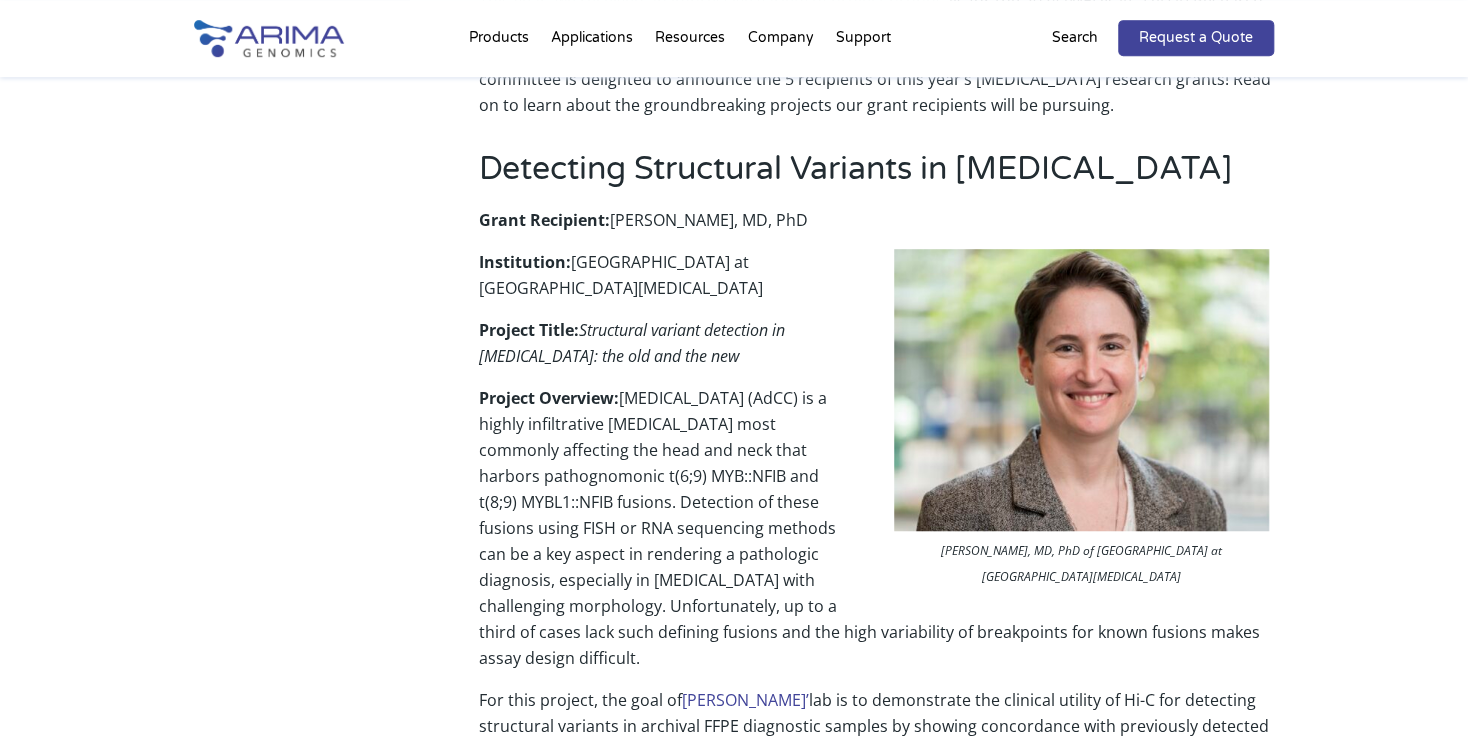 scroll, scrollTop: 448, scrollLeft: 0, axis: vertical 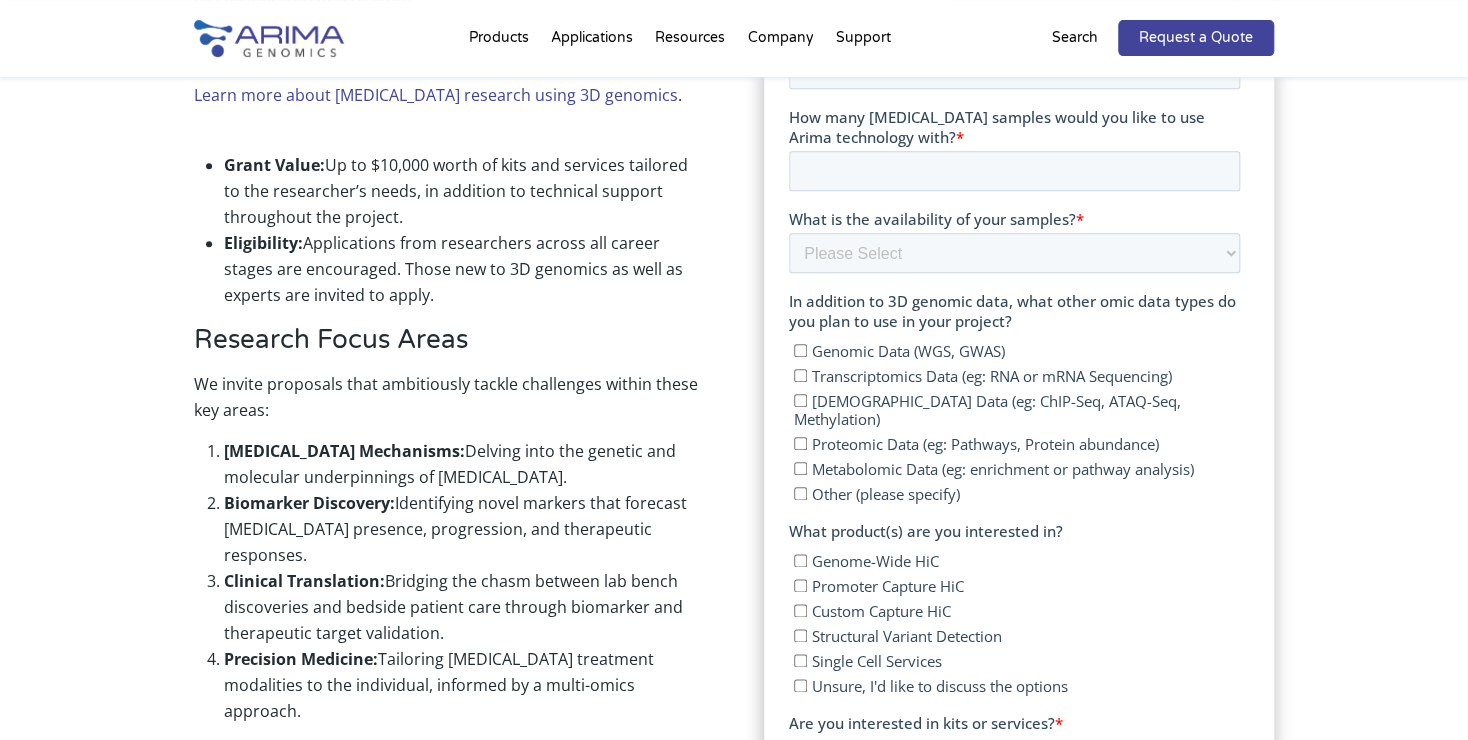 click on "We invite proposals that ambitiously tackle challenges within these key areas:" at bounding box center (449, 397) 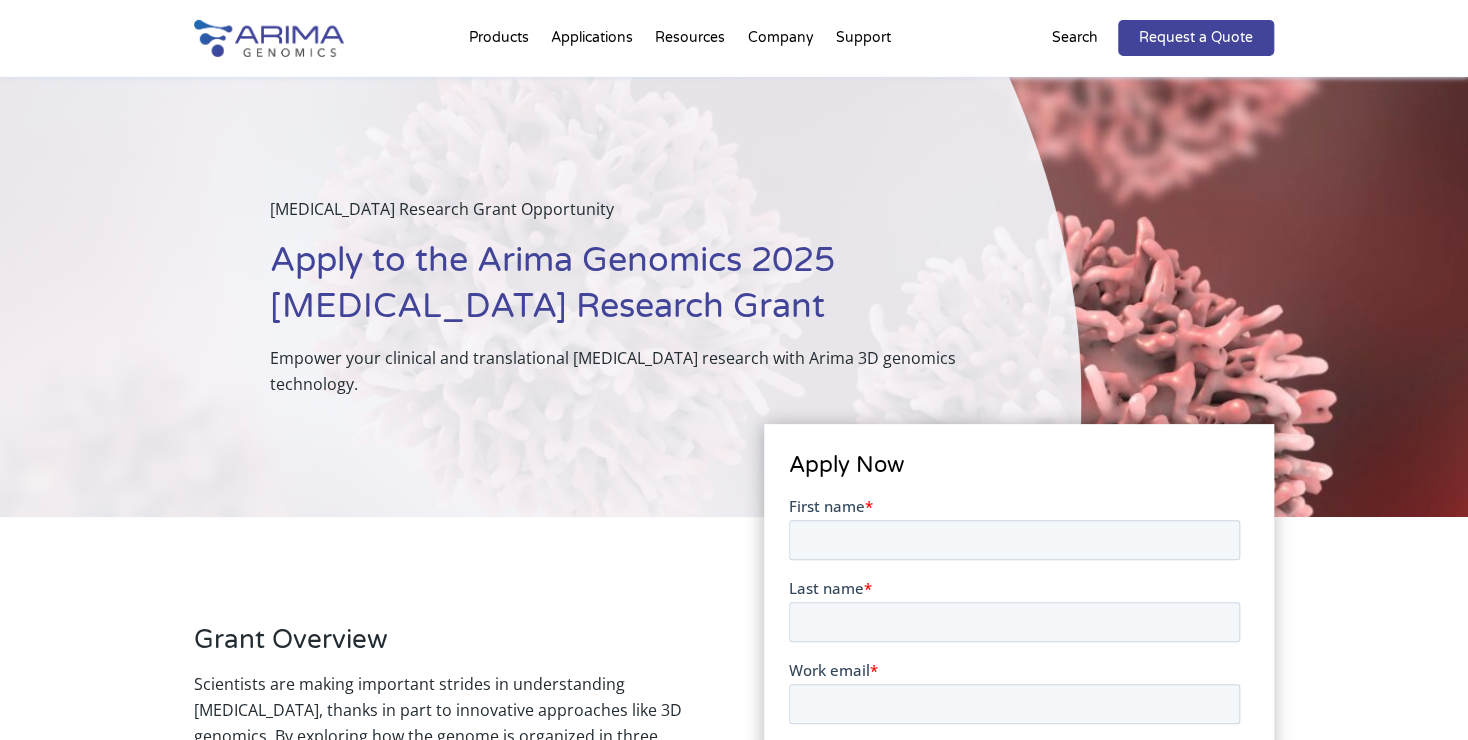 scroll, scrollTop: 0, scrollLeft: 0, axis: both 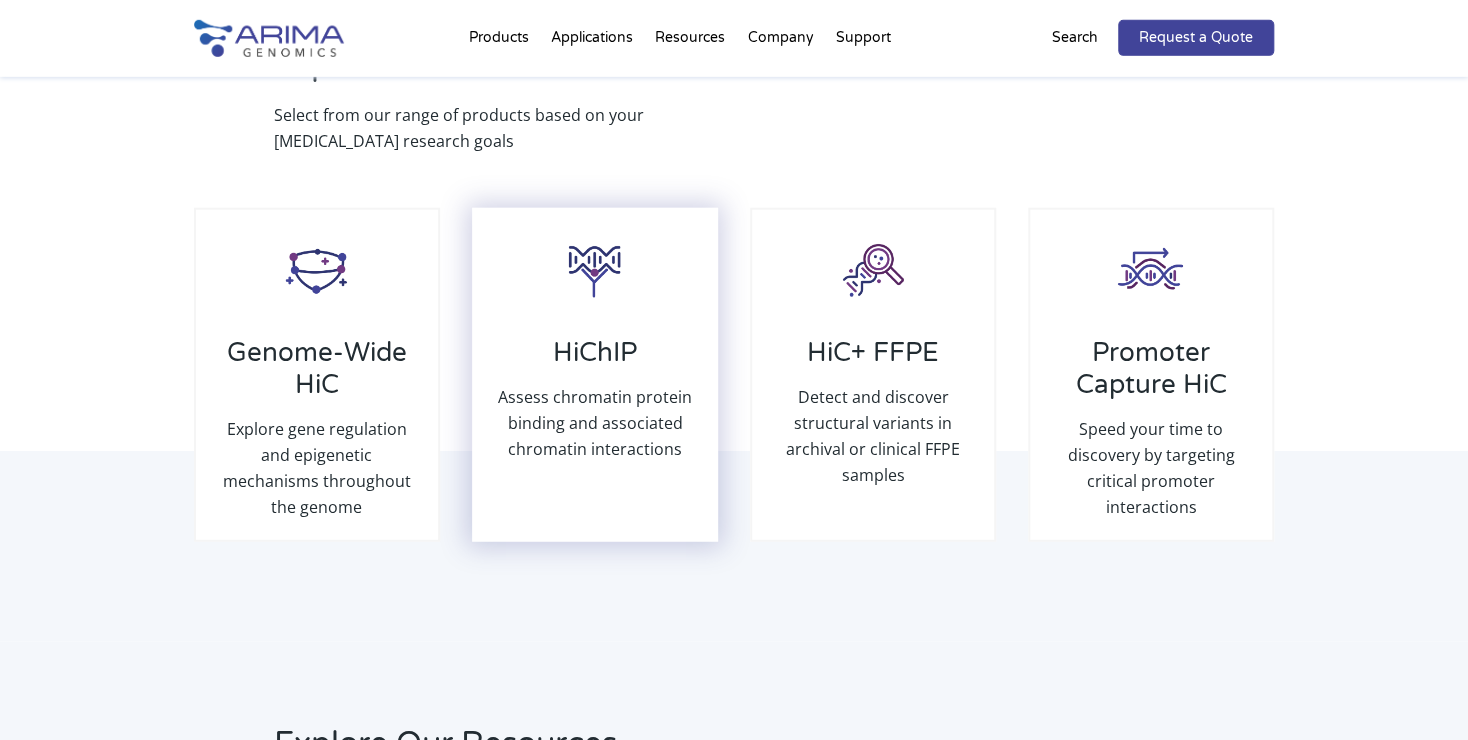 click on "HiChIP Assess chromatin protein binding and associated chromatin interactions" at bounding box center [595, 375] 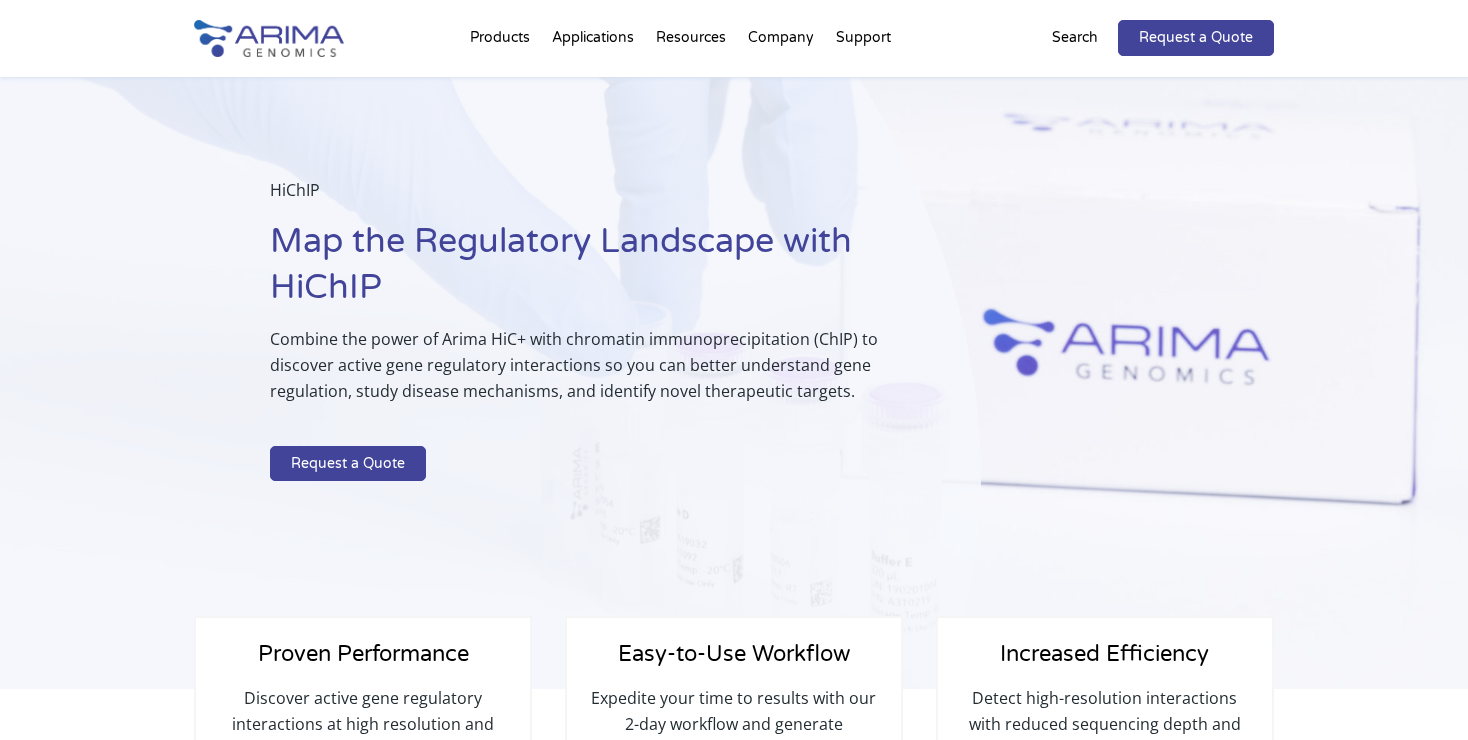 scroll, scrollTop: 0, scrollLeft: 0, axis: both 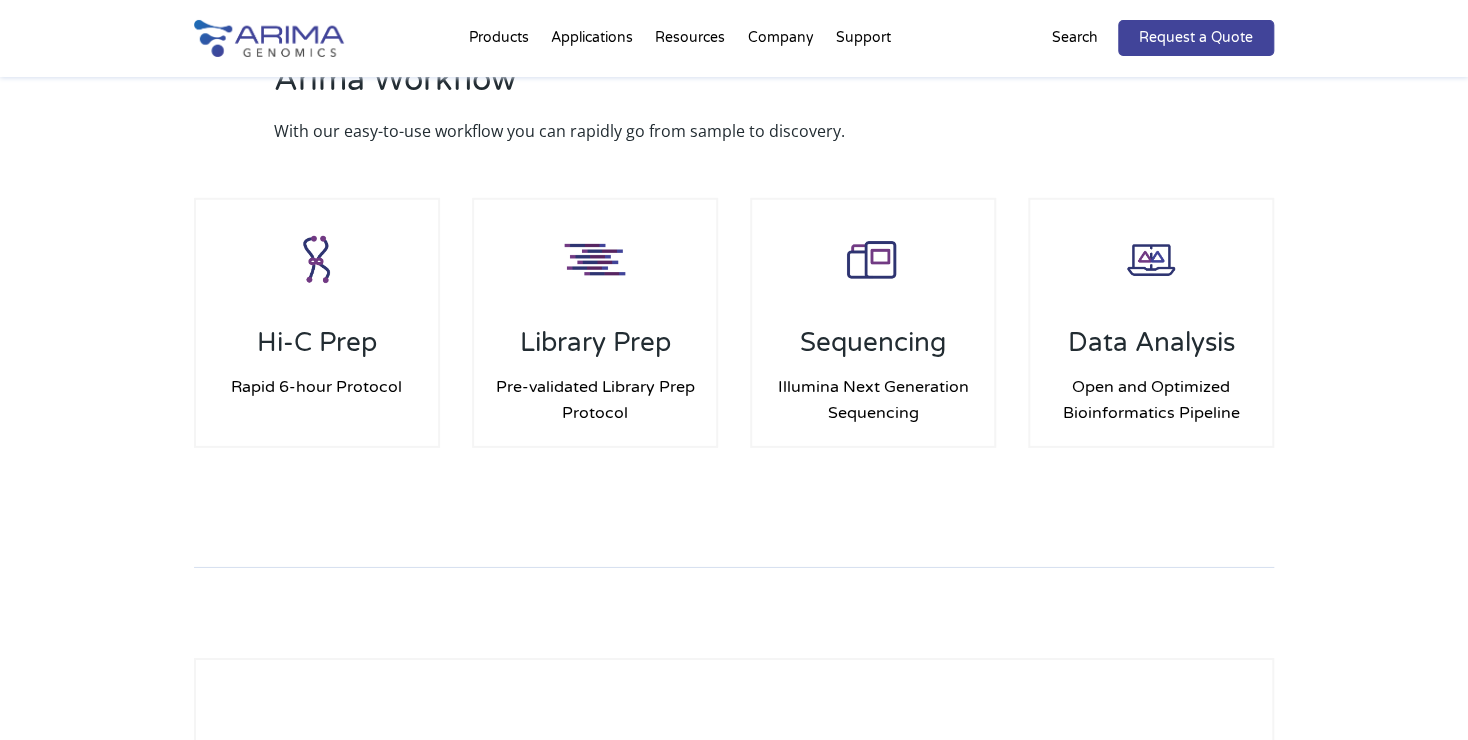 click on "Arima Workflow With our easy-to-use workflow you can rapidly go from sample to discovery." at bounding box center [734, 101] 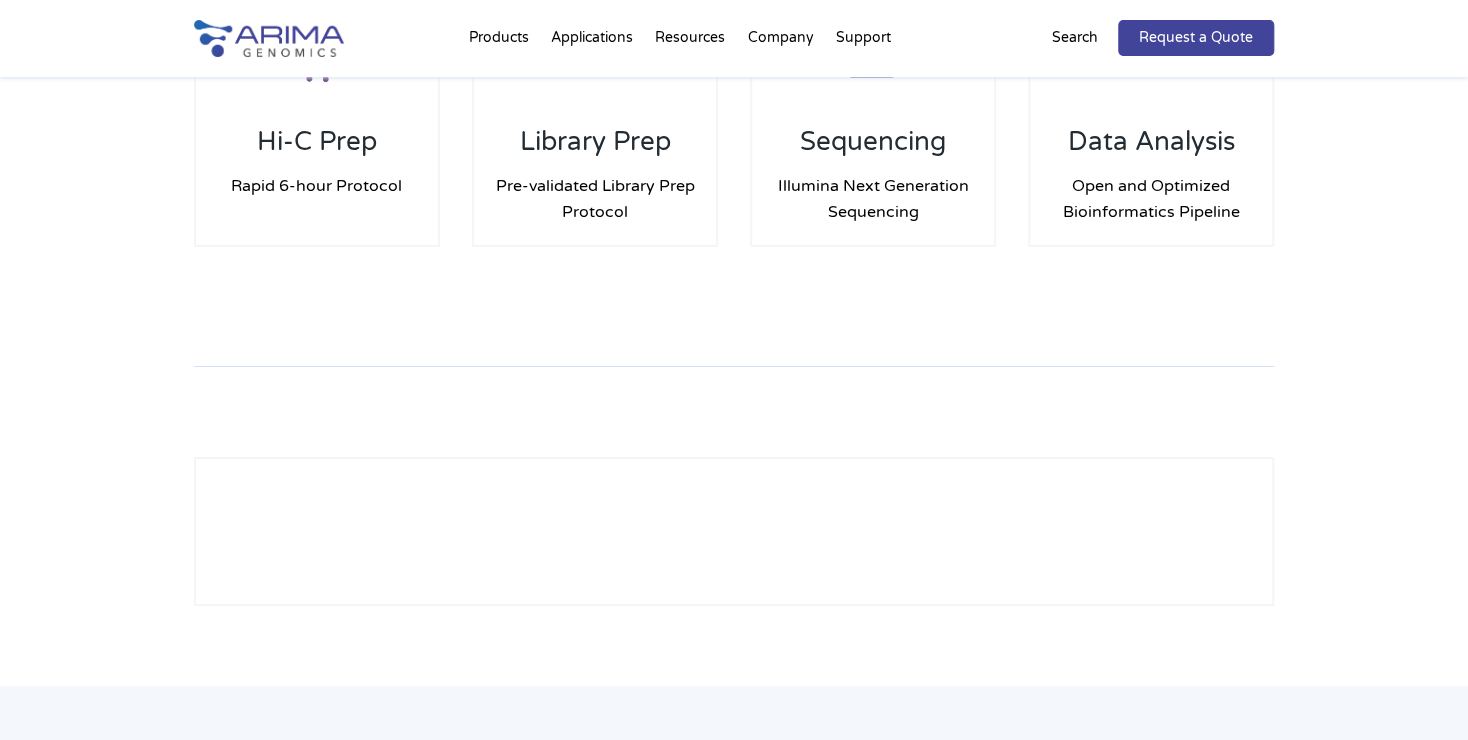 scroll, scrollTop: 2855, scrollLeft: 0, axis: vertical 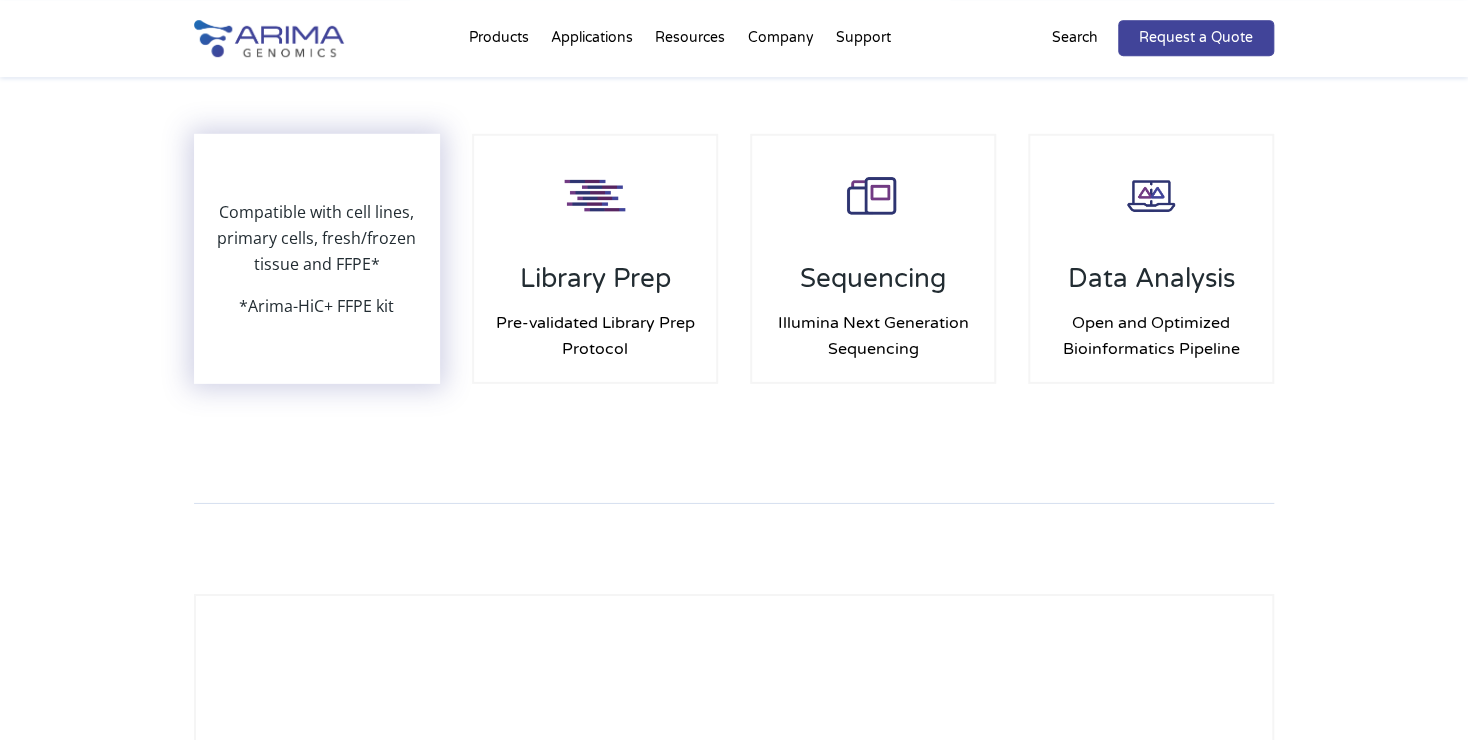 click on "Compatible with cell lines, primary cells, fresh/frozen tissue and FFPE*" at bounding box center (317, 246) 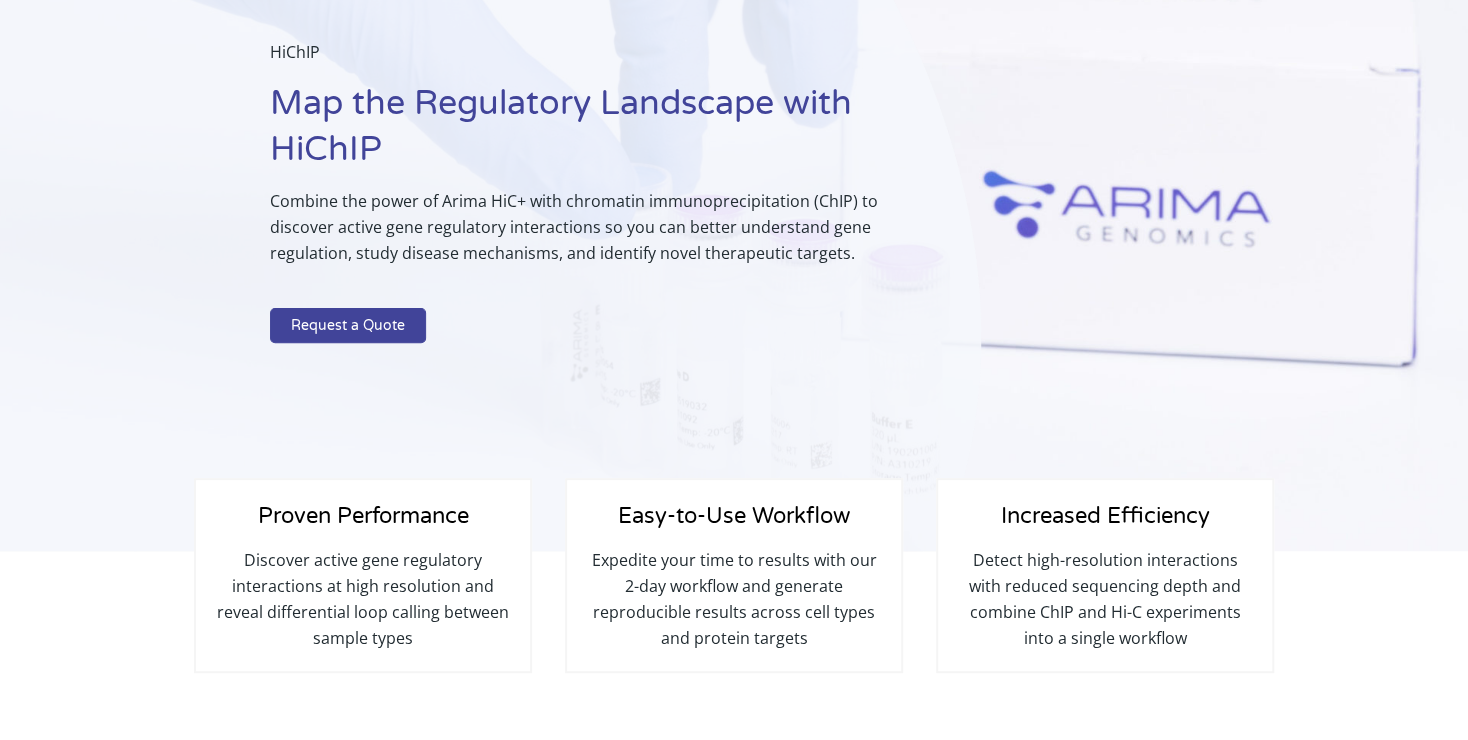 scroll, scrollTop: 0, scrollLeft: 0, axis: both 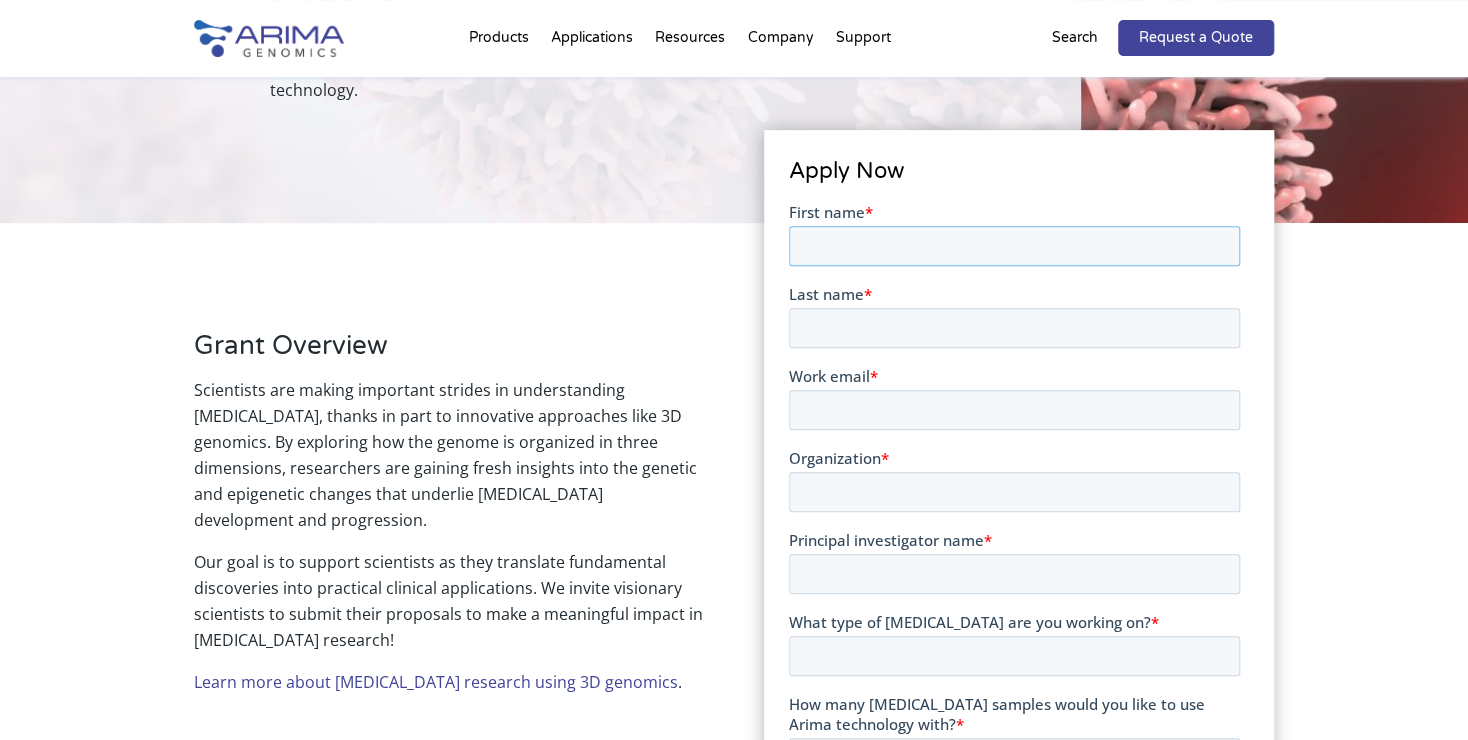 click on "First name *" at bounding box center (1013, 245) 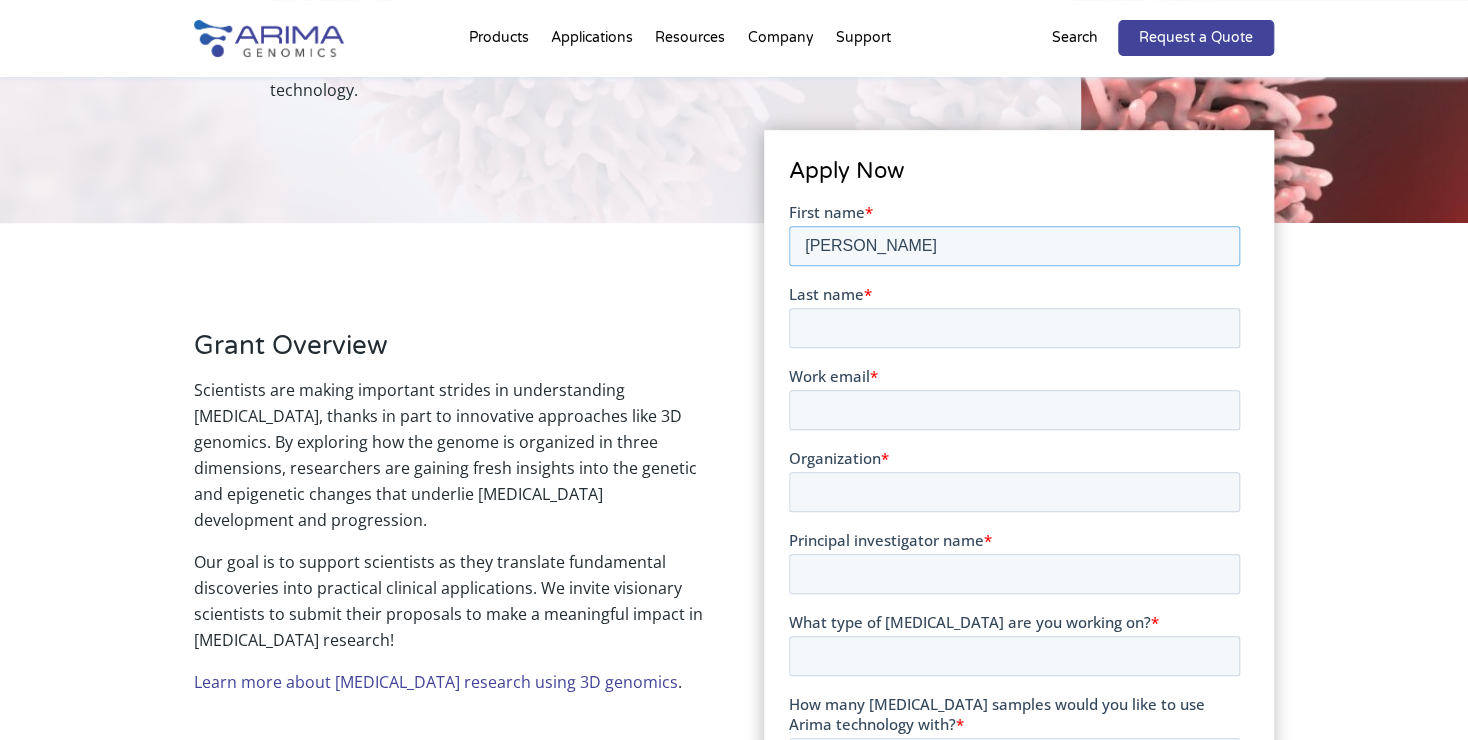 type on "[PERSON_NAME]" 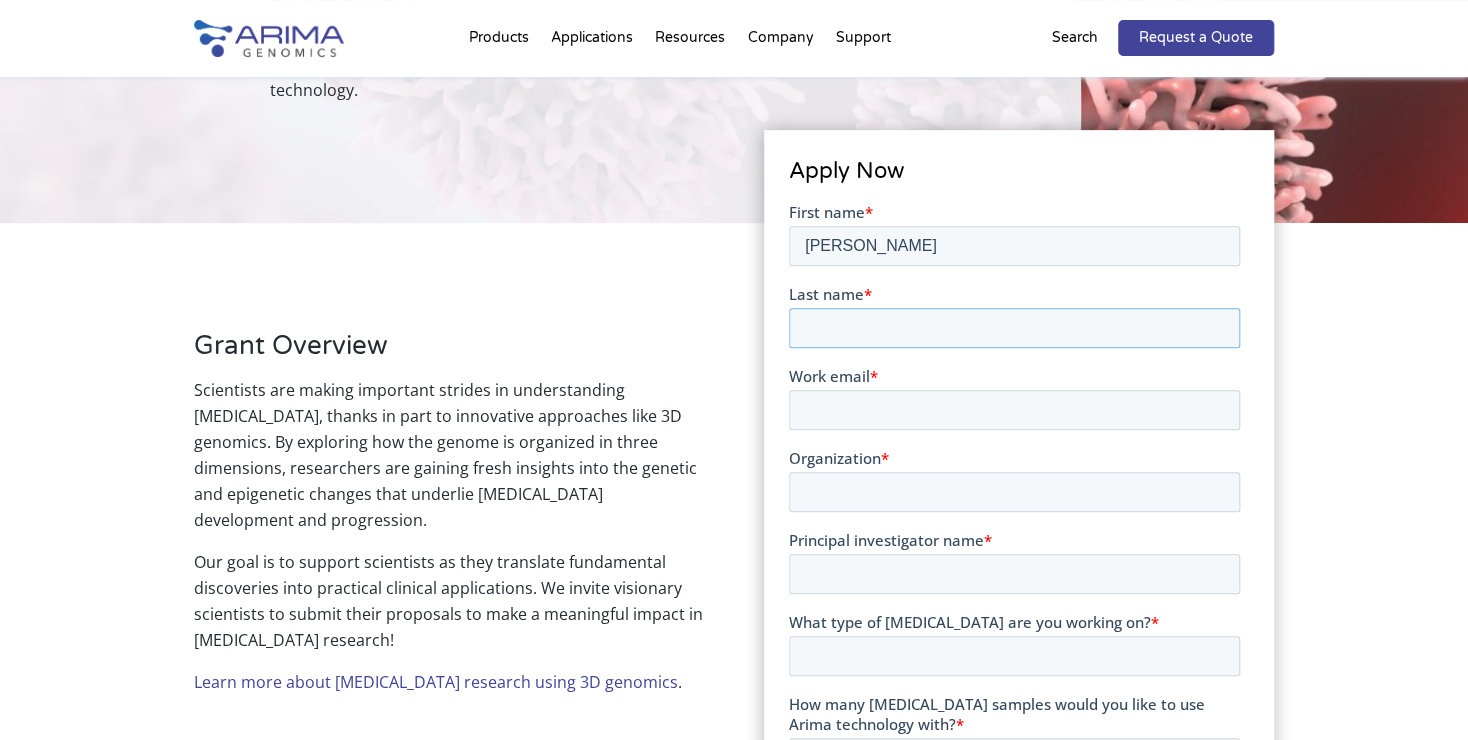 click on "Last name *" at bounding box center [1013, 327] 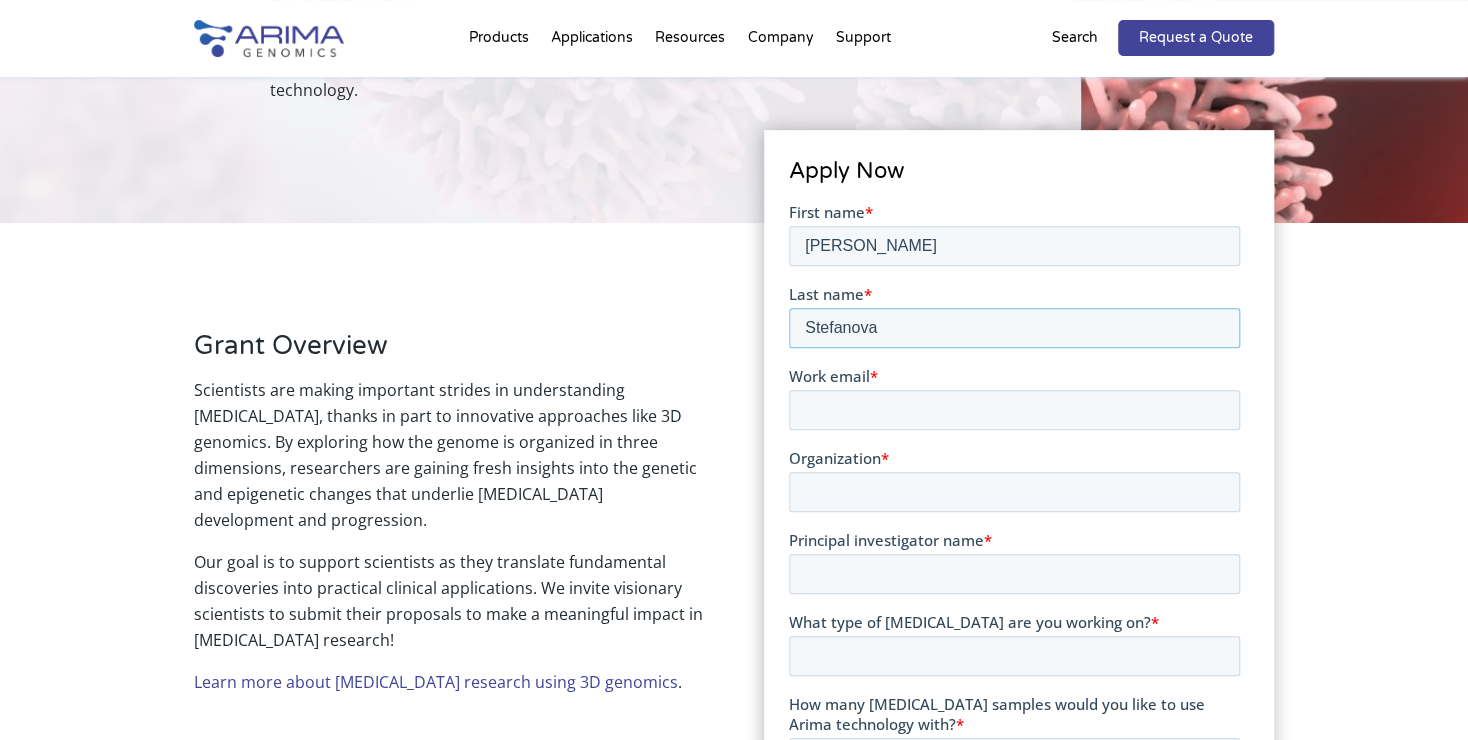 type on "Stefanova" 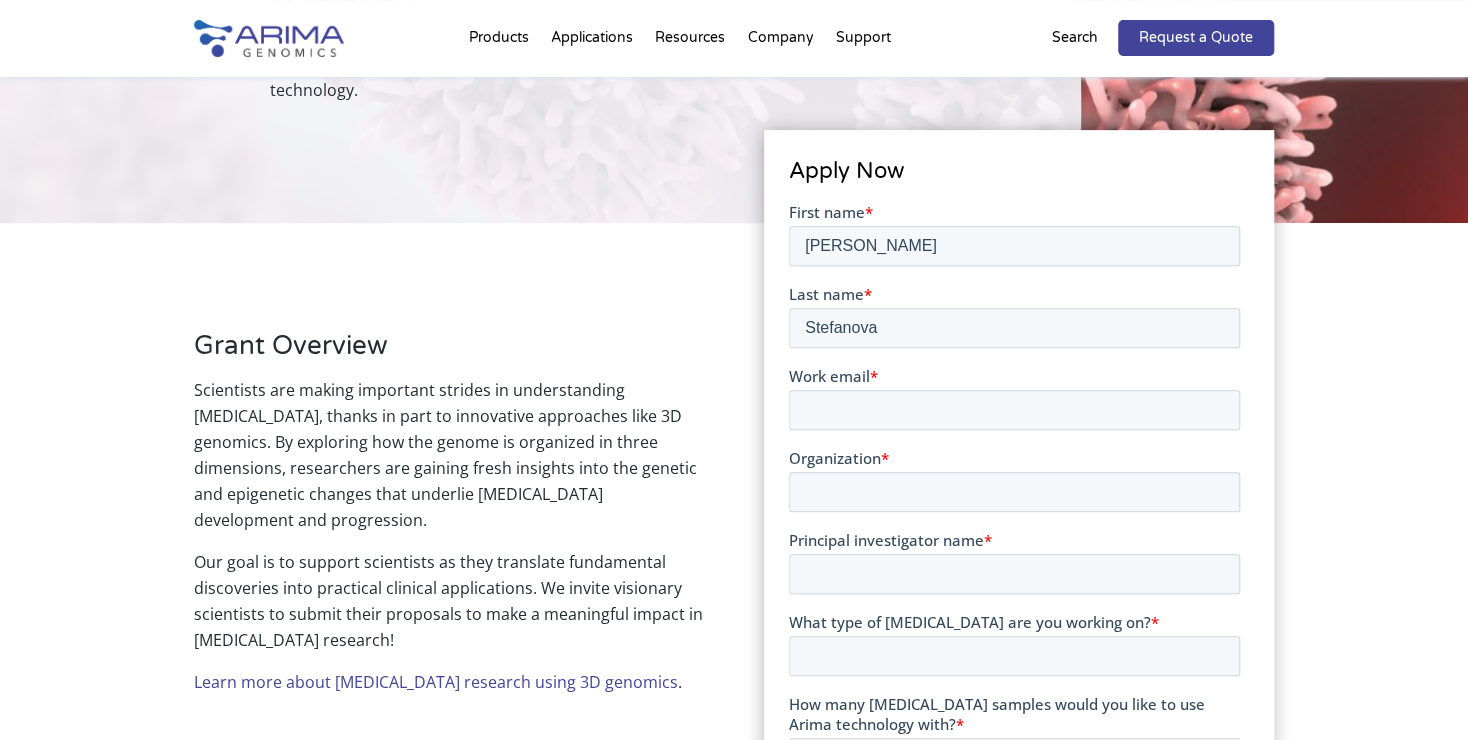 click on "First name * [PERSON_NAME] Last name * [PERSON_NAME] Work email * Organization * Principal investigator name * What type of [MEDICAL_DATA] are you working on?  * How many [MEDICAL_DATA] samples would you like to use Arima technology with? * What is the availability of your samples? * Please Select Currently ready for use Will be ready [DATE] Will take longer than 2 months to acquire In addition to 3D genomic data, what other omic data types do you plan to use in your project? Genomic Data (WGS, GWAS) Transcriptomics Data (eg: RNA or mRNA Sequencing) Epigenomic Data (eg: ChIP-Seq, ATAQ-Seq, Methylation) Proteomic Data (eg: Pathways, Protein abundance) Metabolomic Data (eg: enrichment or pathway analysis) Other (please specify) What product(s) are you interested in? Genome-Wide HiC Promoter Capture HiC Custom Capture HiC Structural Variant Detection Single Cell Services Unsure, I'd like to discuss the options Are you interested in kits or services? * Kits Services I would like to discuss the options Project title * * Submit" at bounding box center [1013, 941] 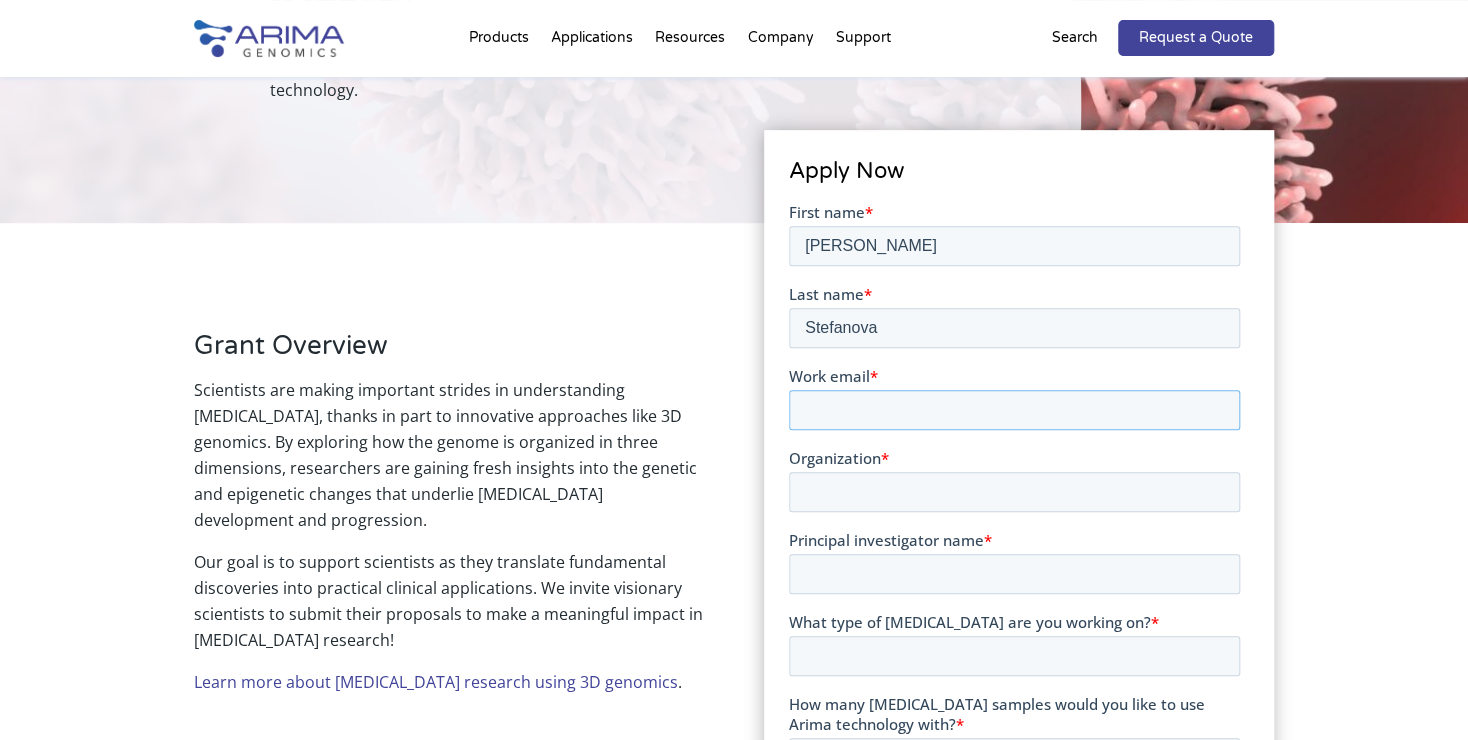 click on "Work email *" at bounding box center [1013, 409] 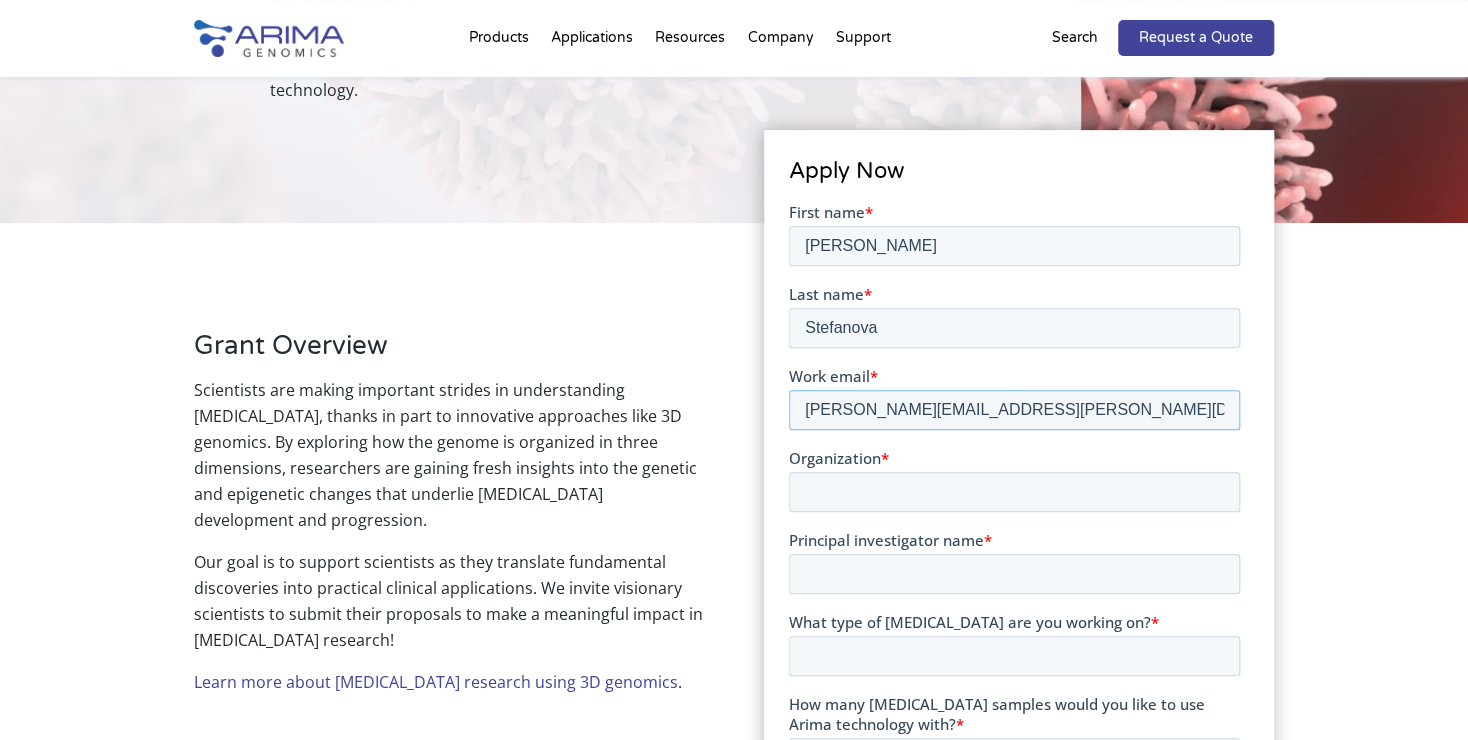 type on "[PERSON_NAME][EMAIL_ADDRESS][PERSON_NAME][DOMAIN_NAME]" 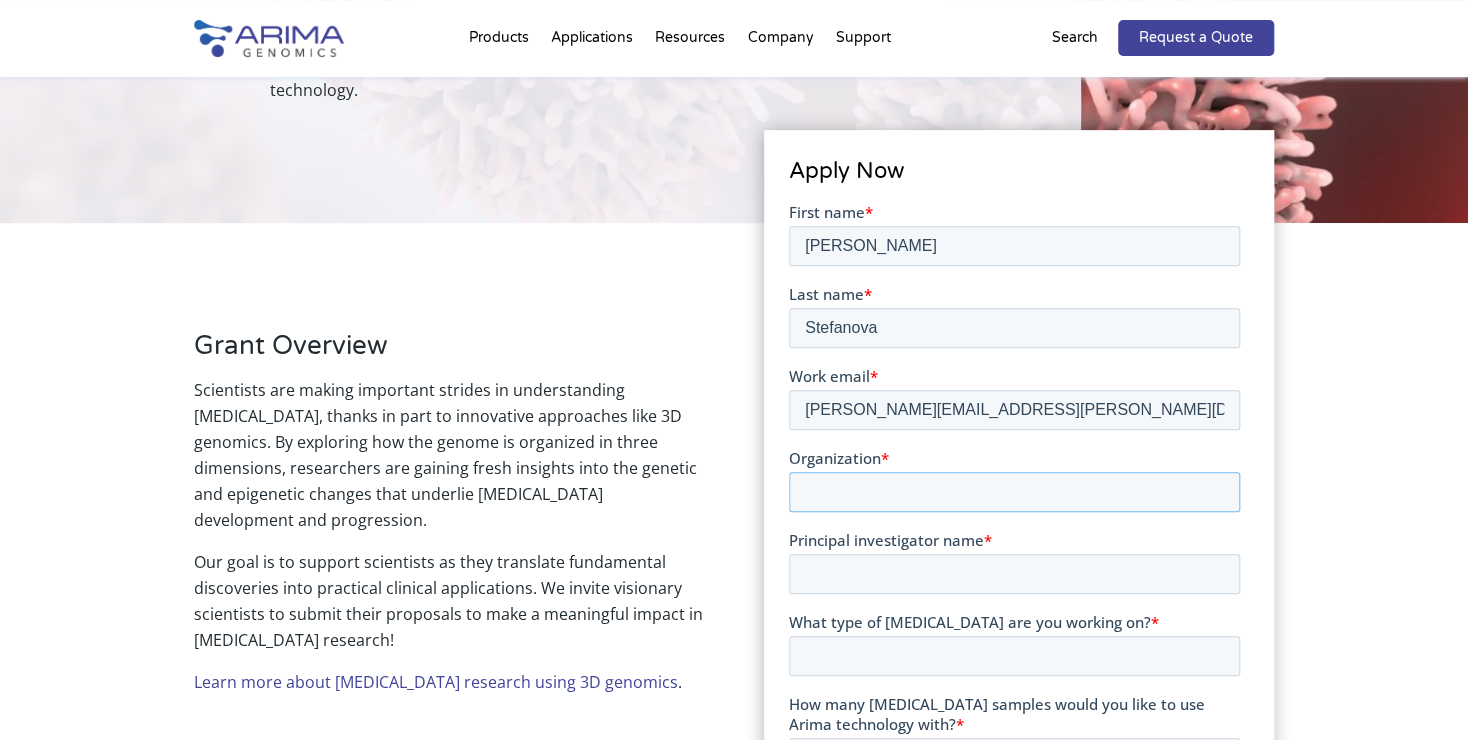 click on "Organization *" at bounding box center (1013, 491) 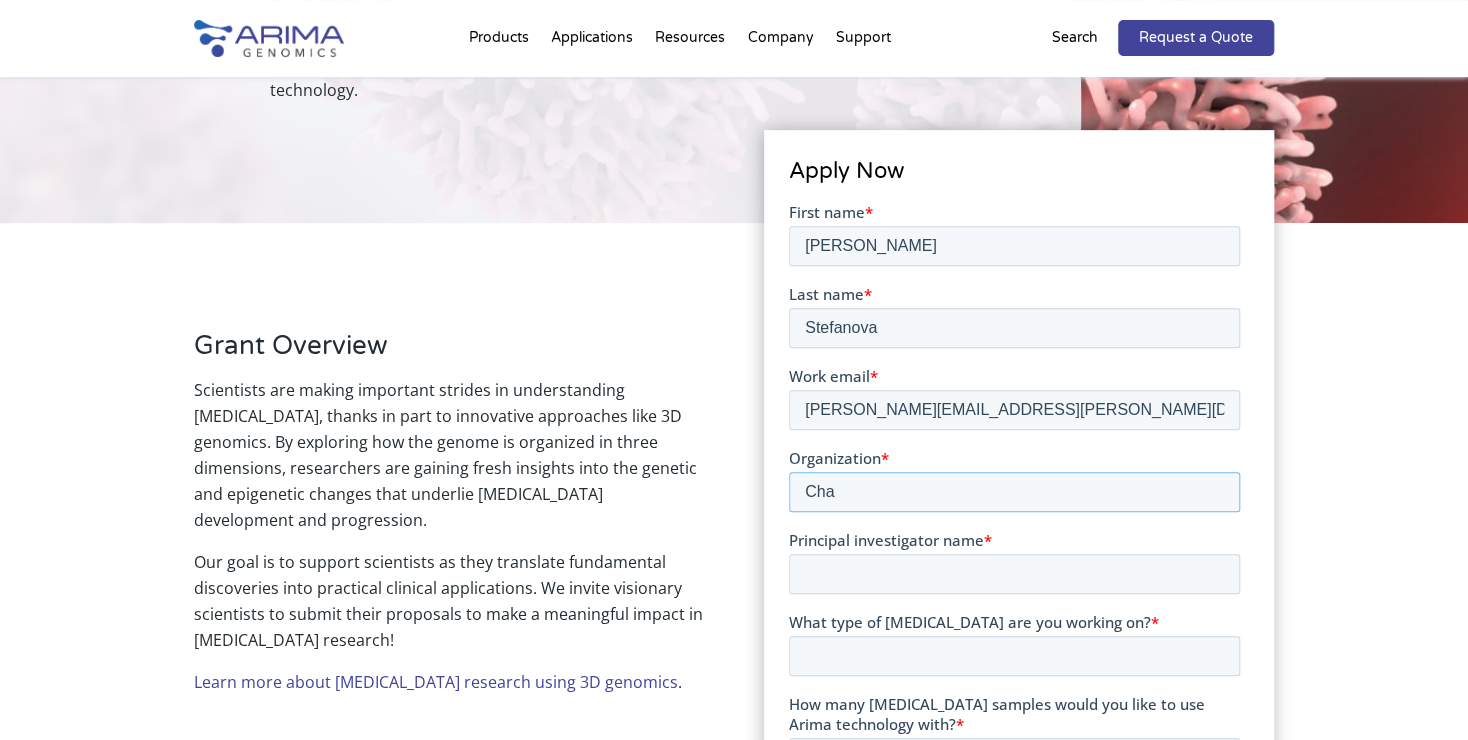 drag, startPoint x: 853, startPoint y: 497, endPoint x: 632, endPoint y: 475, distance: 222.09232 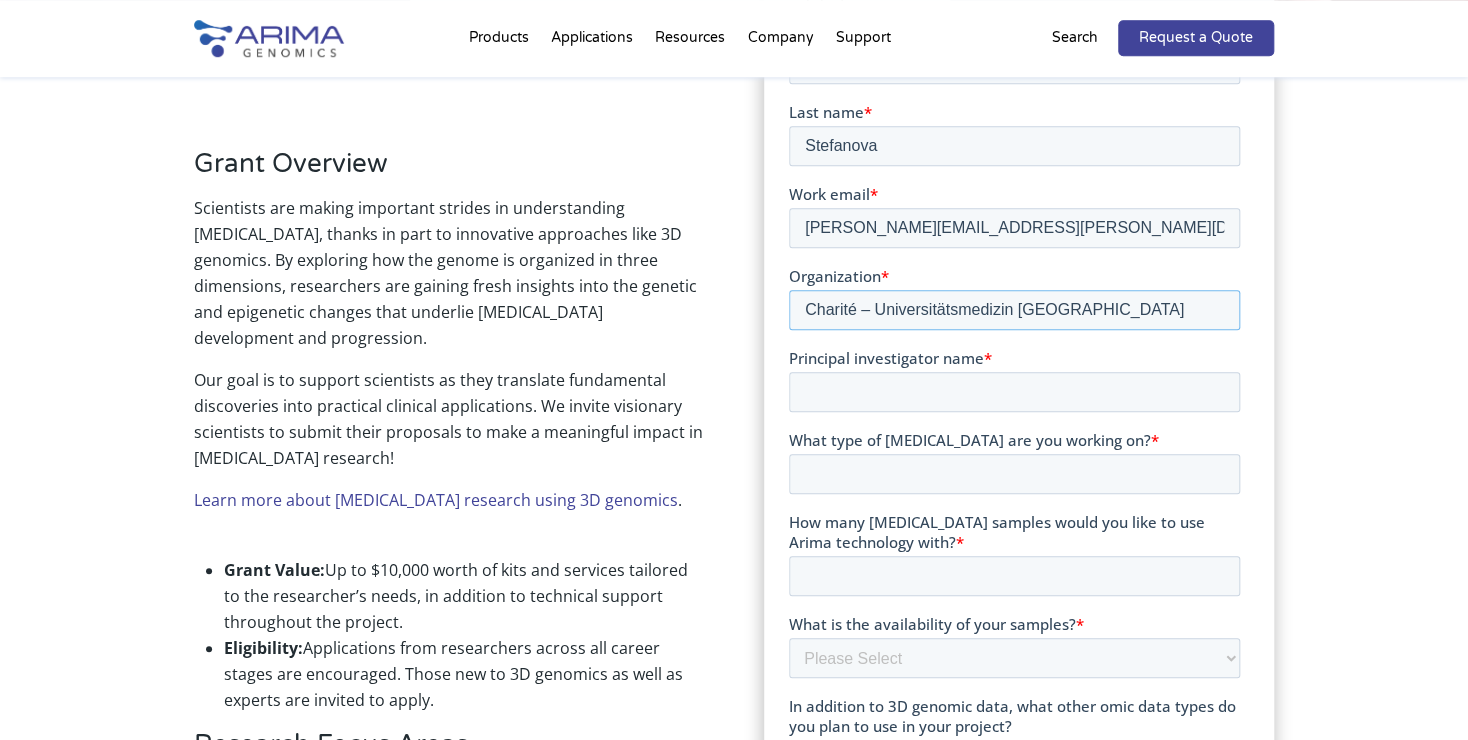 scroll, scrollTop: 520, scrollLeft: 0, axis: vertical 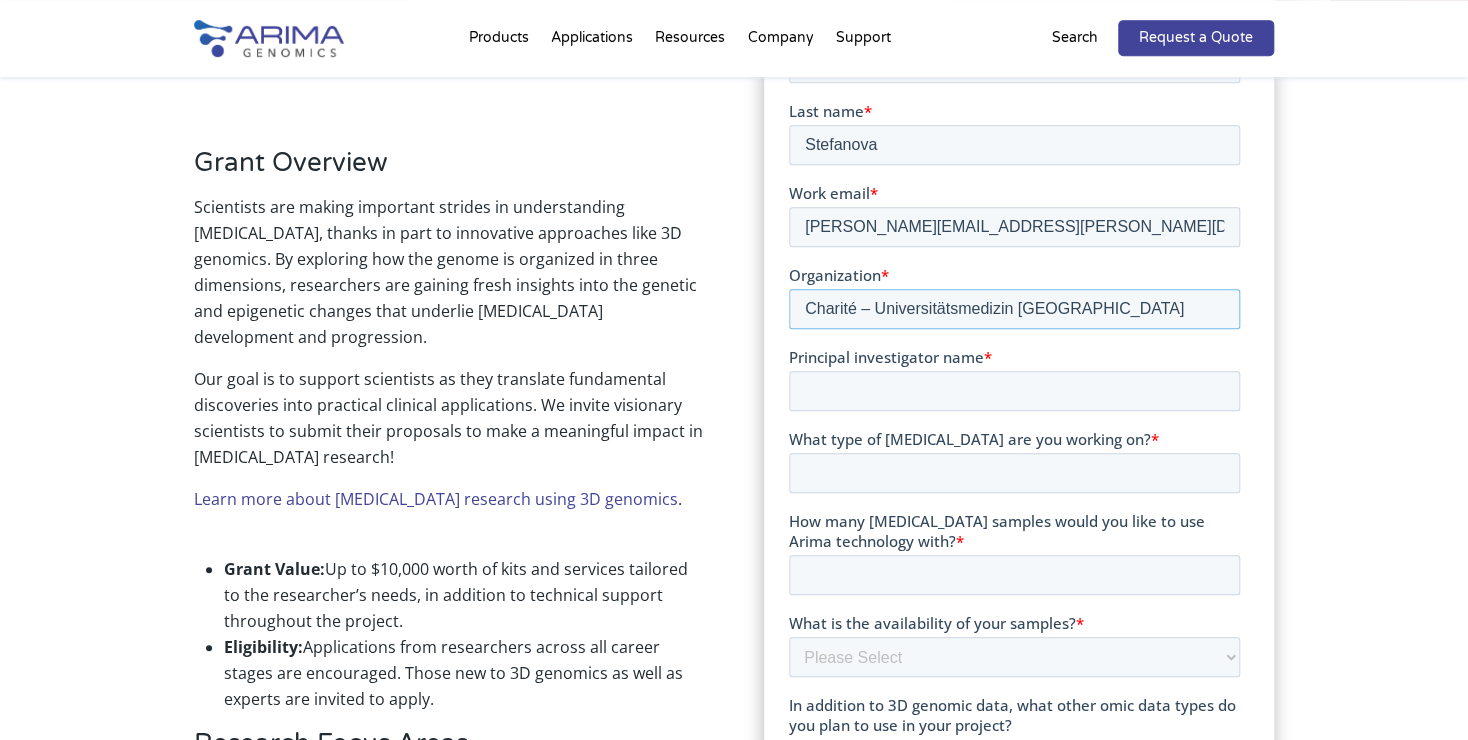 type on "Charité – Universitätsmedizin [GEOGRAPHIC_DATA]" 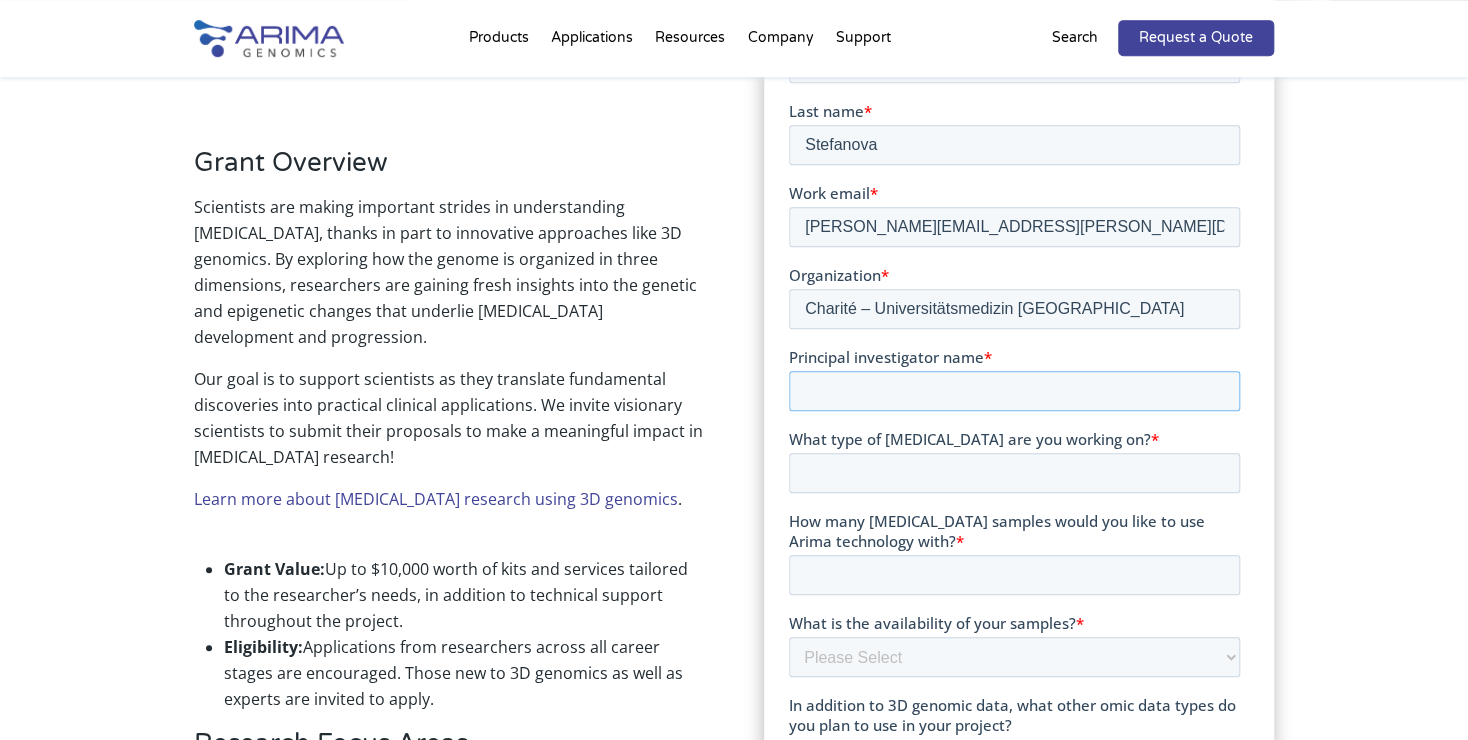 click on "Principal investigator name *" at bounding box center [1013, 390] 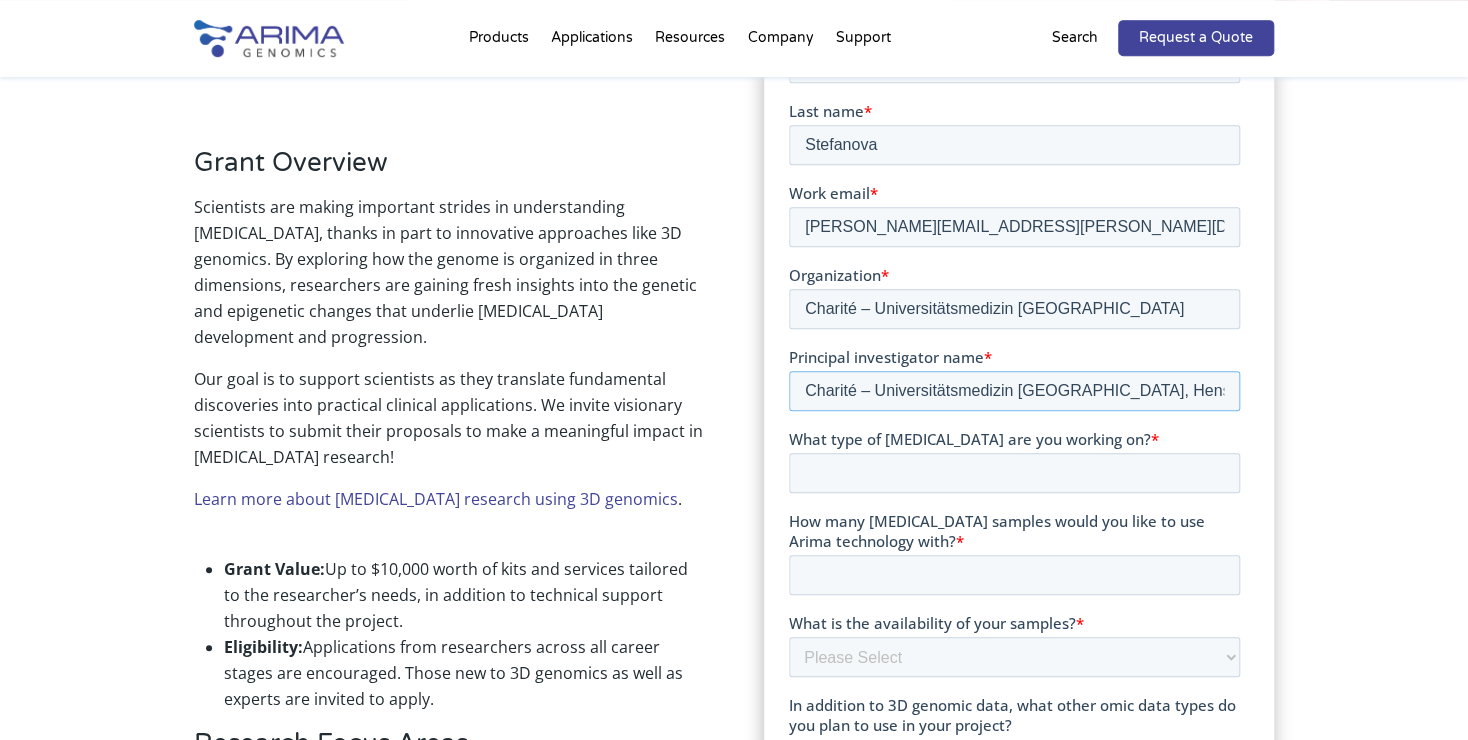 drag, startPoint x: 1068, startPoint y: 386, endPoint x: 728, endPoint y: 390, distance: 340.02353 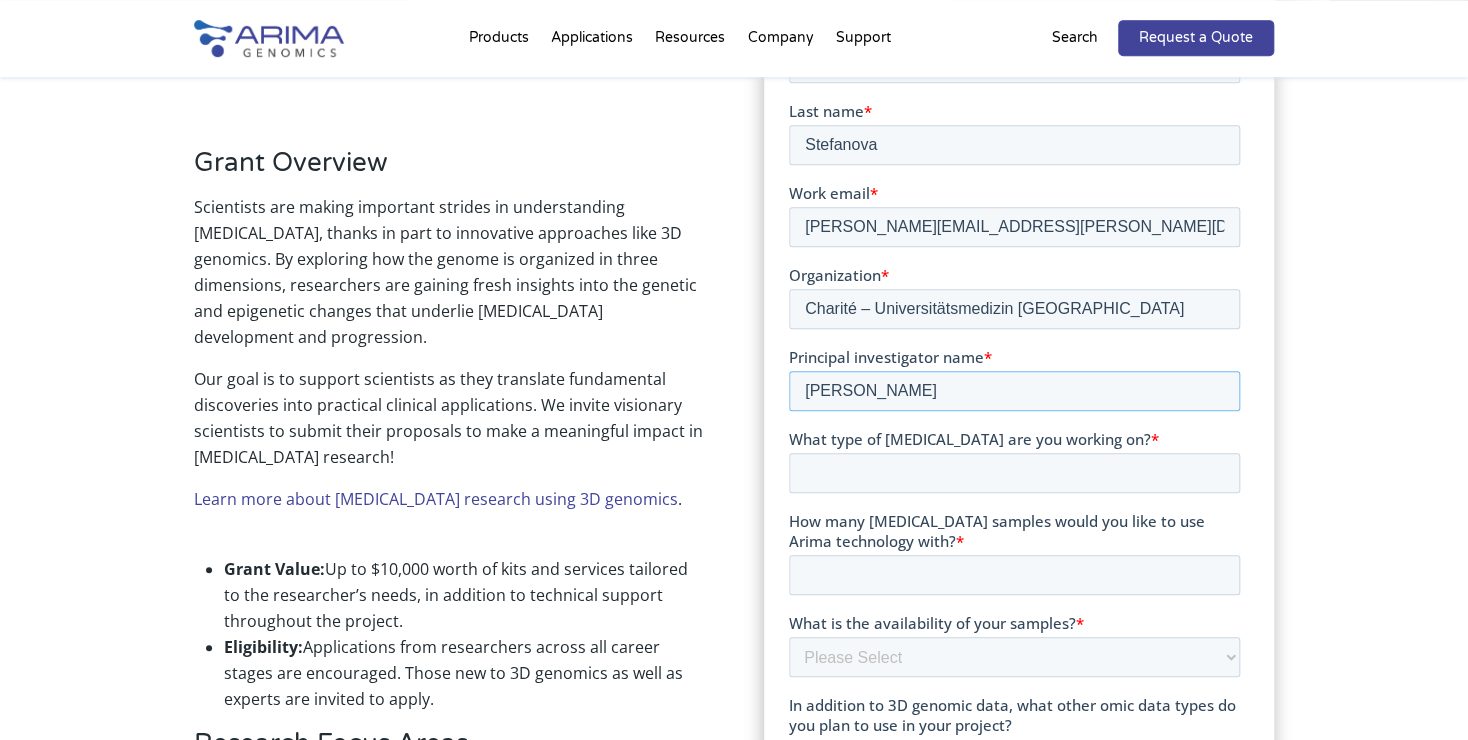 type on "[PERSON_NAME]" 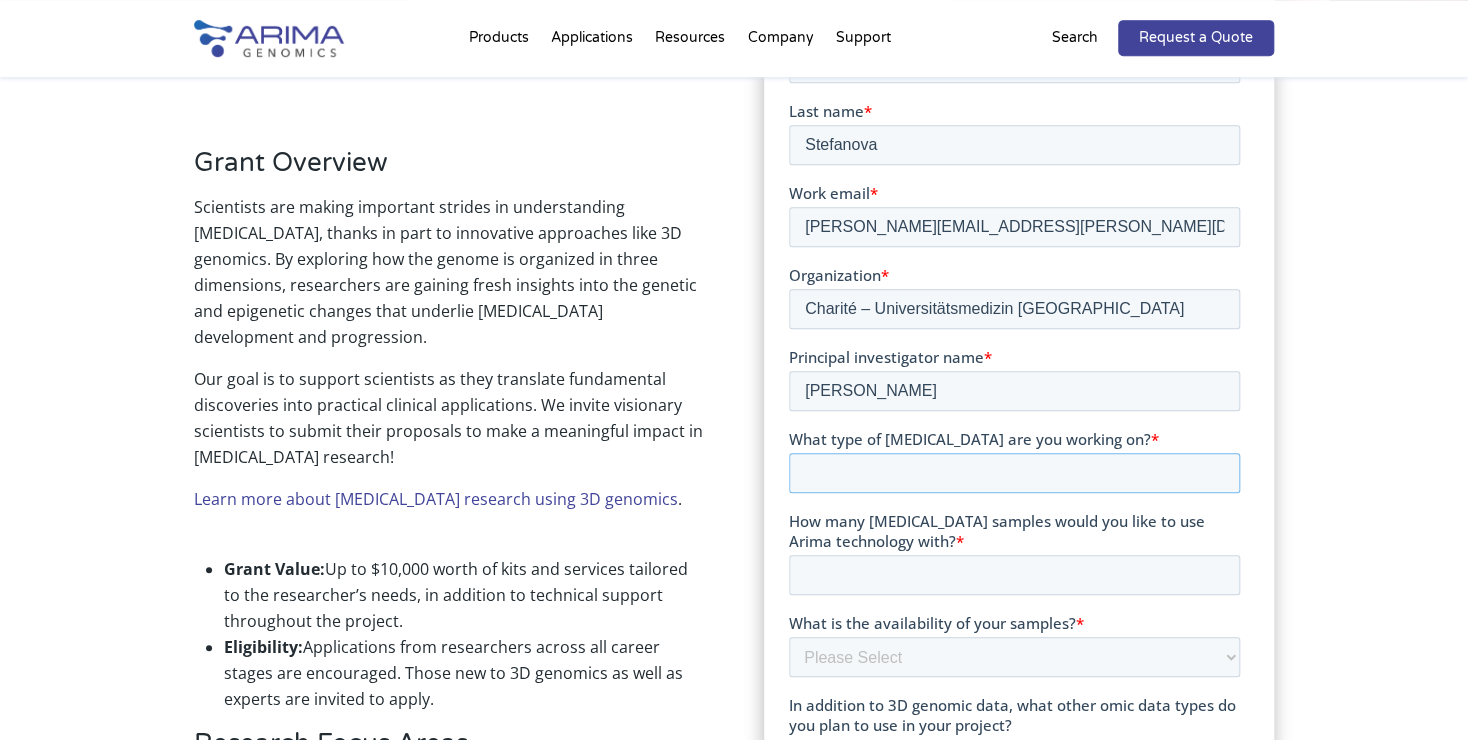 click on "What type of [MEDICAL_DATA] are you working on?  *" at bounding box center [1013, 472] 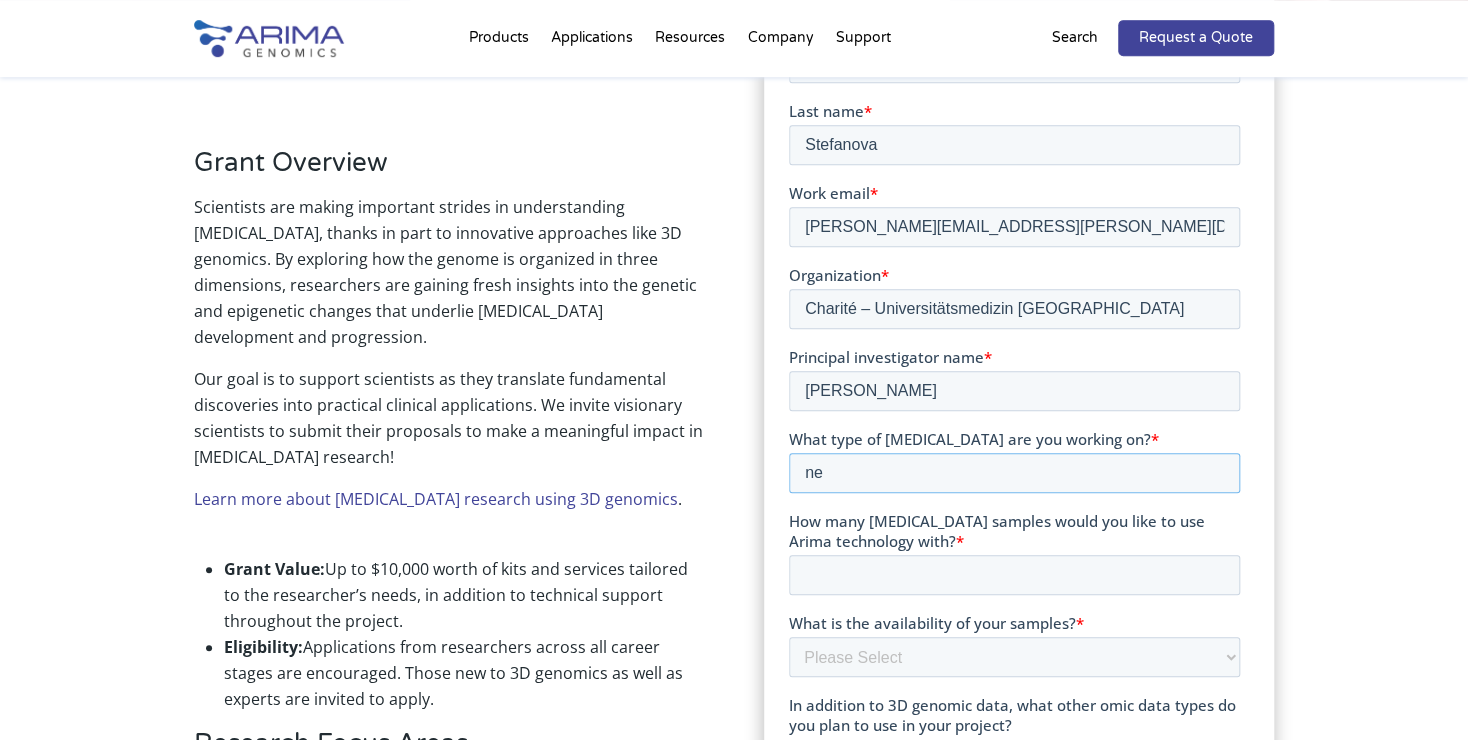 drag, startPoint x: 892, startPoint y: 473, endPoint x: 632, endPoint y: 475, distance: 260.0077 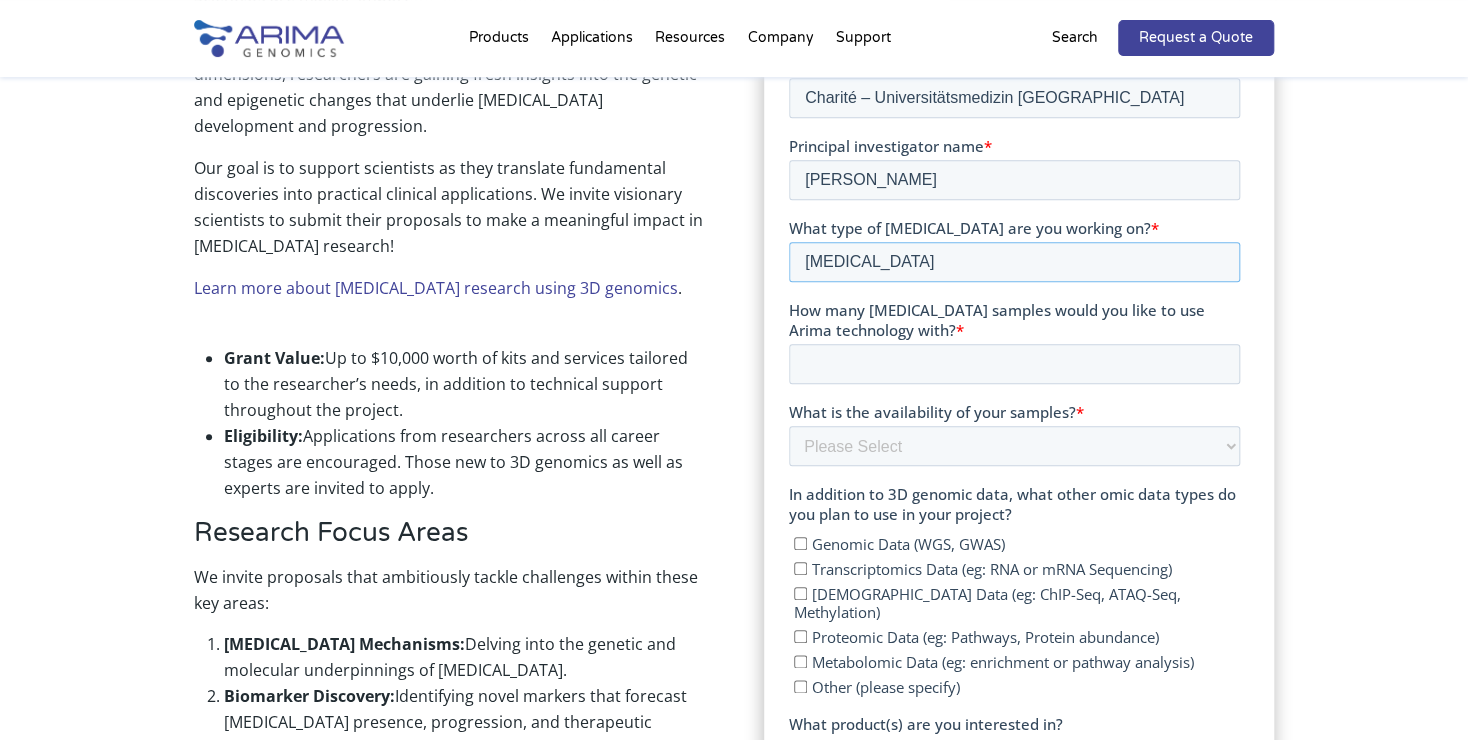 scroll, scrollTop: 732, scrollLeft: 0, axis: vertical 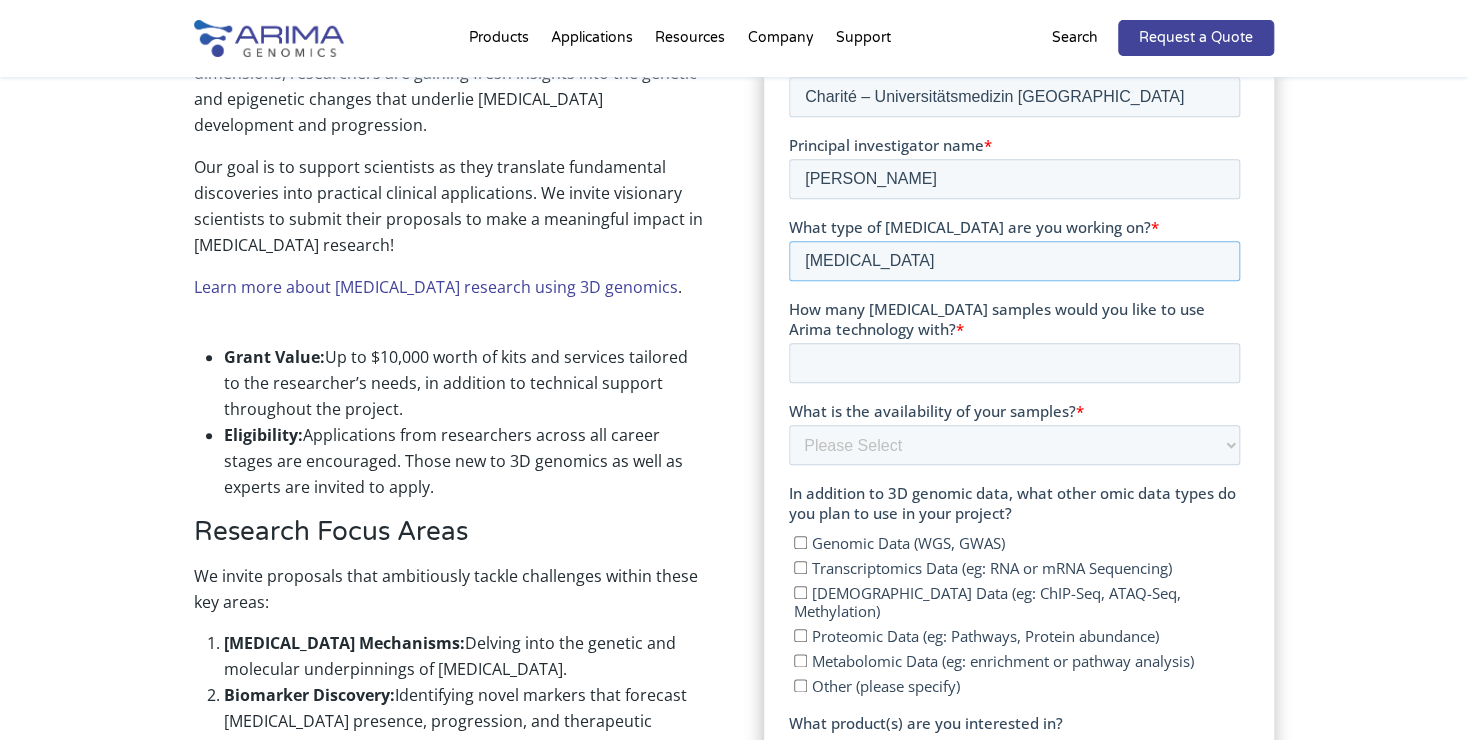 type on "[MEDICAL_DATA]" 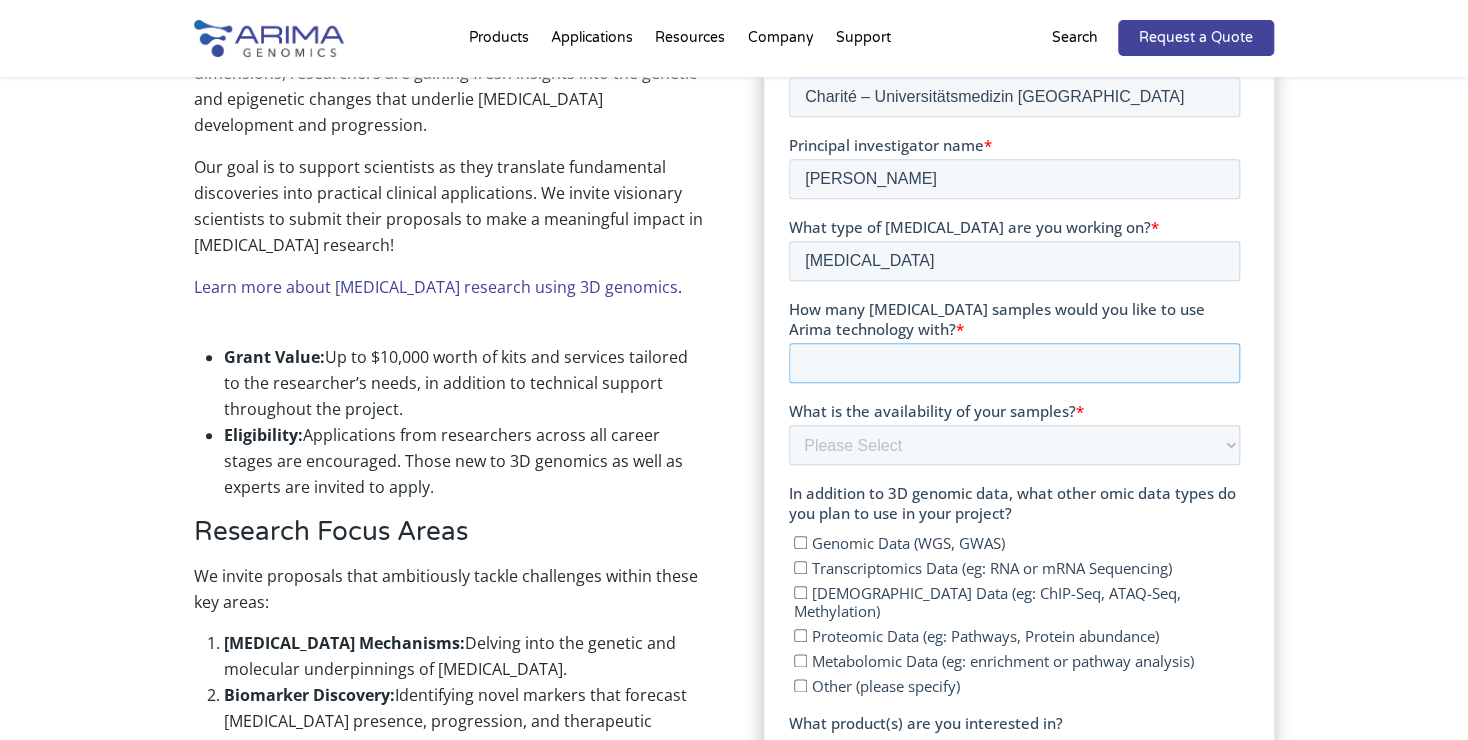 click on "How many [MEDICAL_DATA] samples would you like to use Arima technology with? *" at bounding box center [1013, 363] 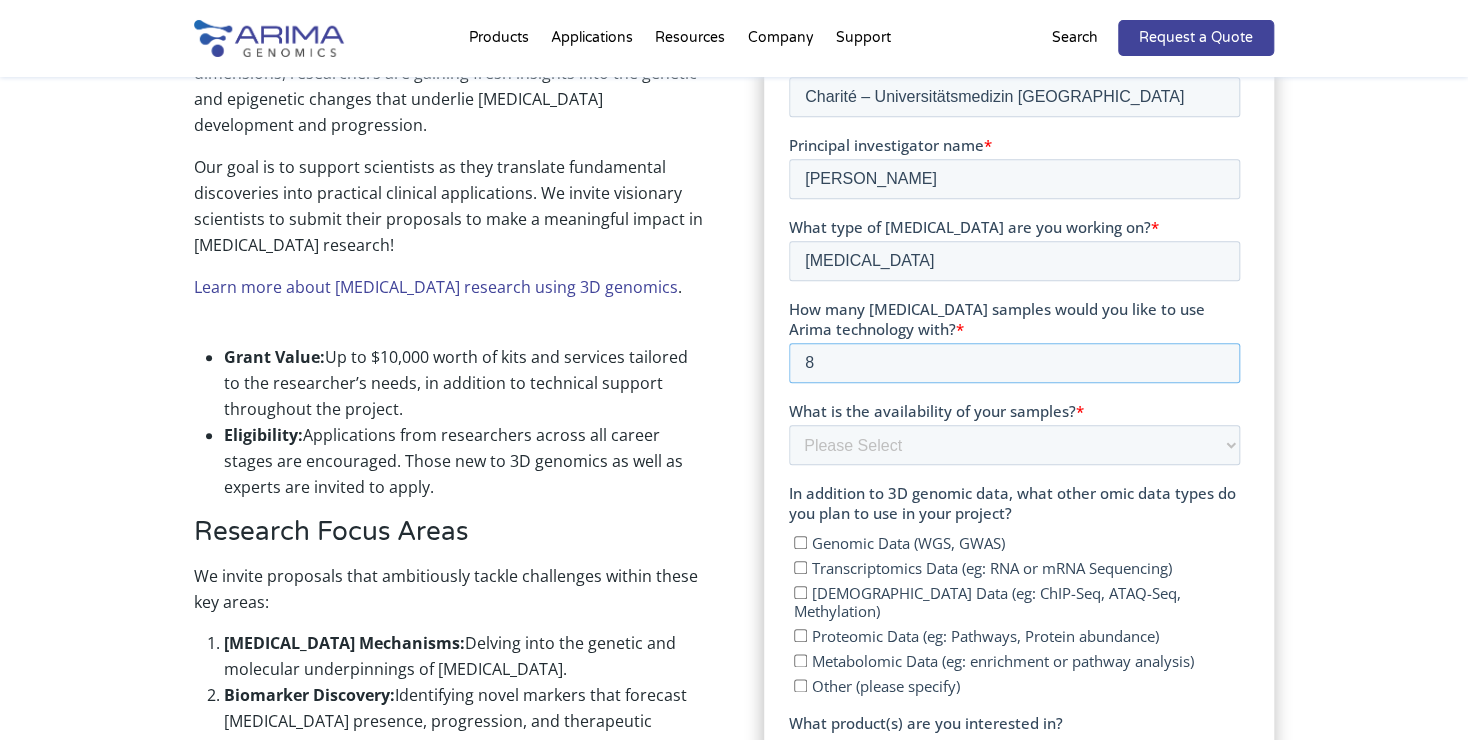 click on "8" at bounding box center [1013, 363] 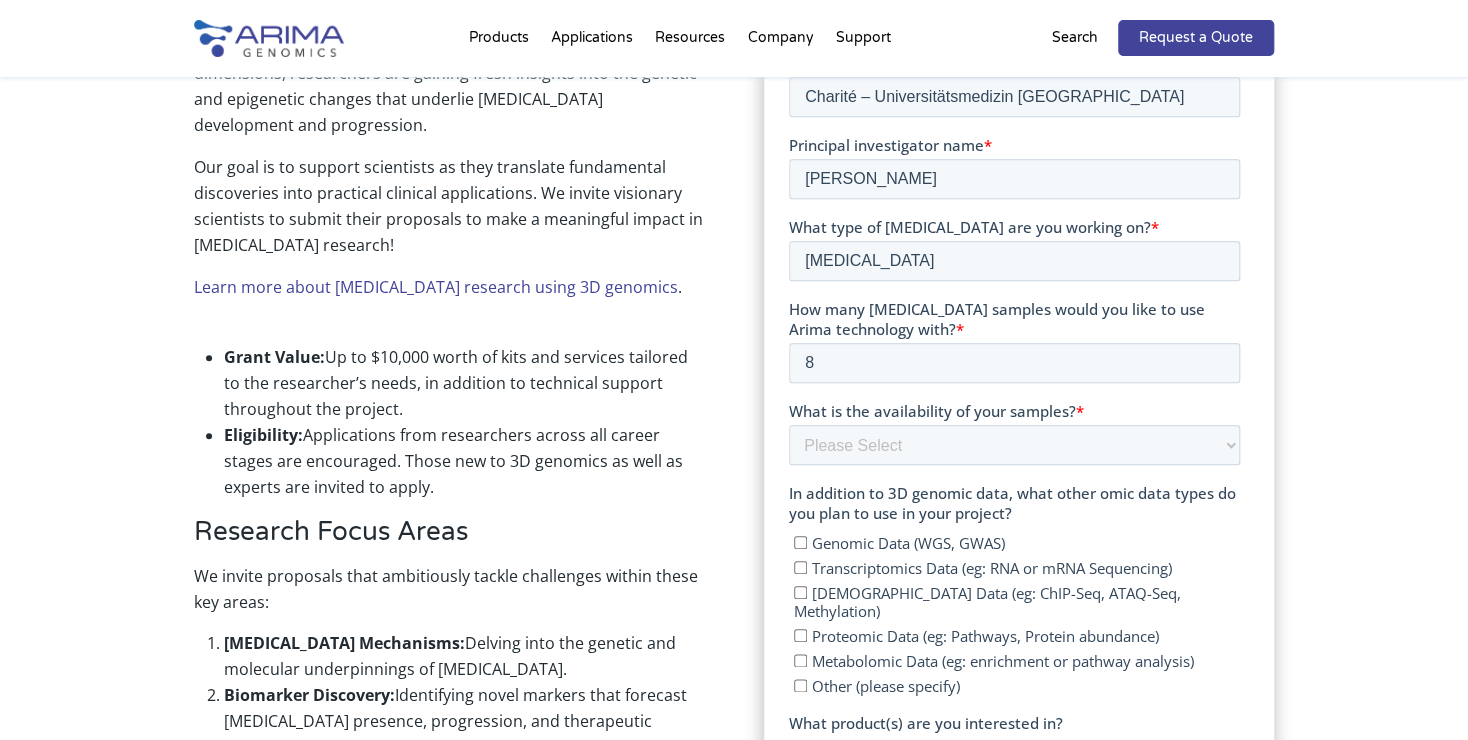 click on "First name * [PERSON_NAME] Last name * [PERSON_NAME] Work email * [PERSON_NAME][EMAIL_ADDRESS][PERSON_NAME][DOMAIN_NAME] [PERSON_NAME] * Charité – Universitätsmedizin Berlin Principal investigator name * [PERSON_NAME] What type of [MEDICAL_DATA] are you working on?  * [MEDICAL_DATA] How many [MEDICAL_DATA] samples would you like to use Arima technology with? * 8 What is the availability of your samples? * Please Select Currently ready for use Will be ready [DATE] Will take longer than 2 months to acquire In addition to 3D genomic data, what other omic data types do you plan to use in your project? Genomic Data (WGS, GWAS) Transcriptomics Data (eg: RNA or mRNA Sequencing) Epigenomic Data (eg: ChIP-Seq, ATAQ-Seq, Methylation) Proteomic Data (eg: Pathways, Protein abundance) Metabolomic Data (eg: enrichment or pathway analysis) Other (please specify) What product(s) are you interested in? Genome-Wide HiC Promoter Capture HiC Custom Capture HiC Structural Variant Detection Single Cell Services Unsure, I'd like to discuss the options * Kits Services *" at bounding box center (1018, 547) 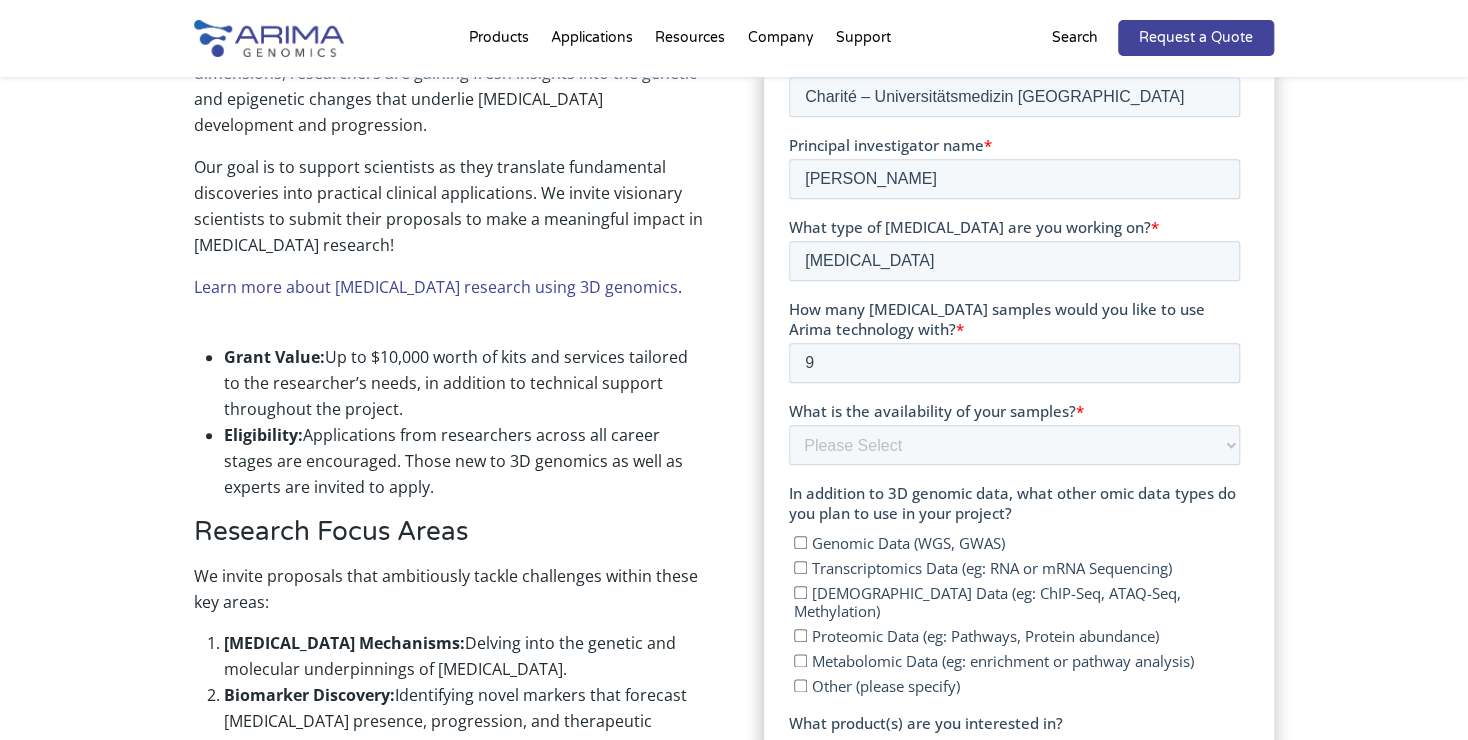 click on "9" at bounding box center (1013, 363) 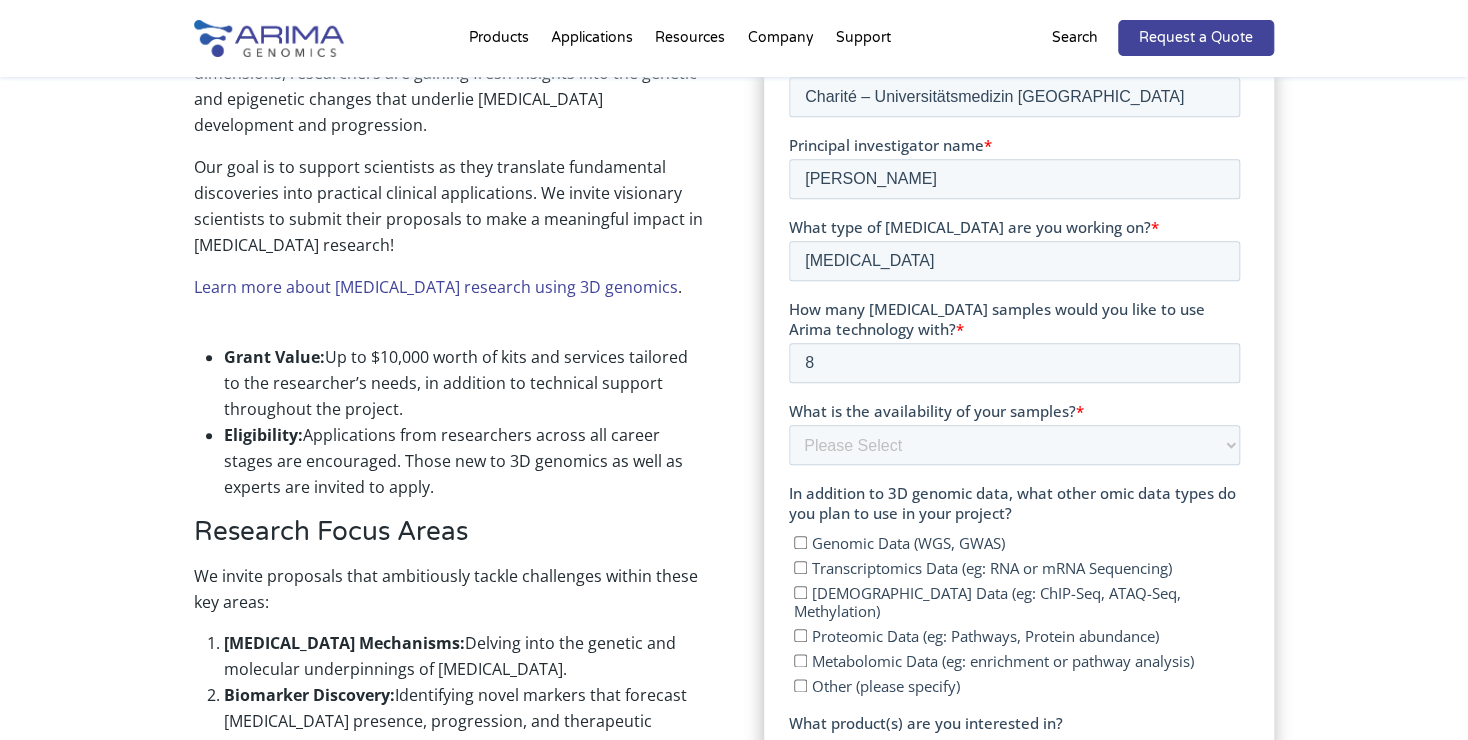 type on "8" 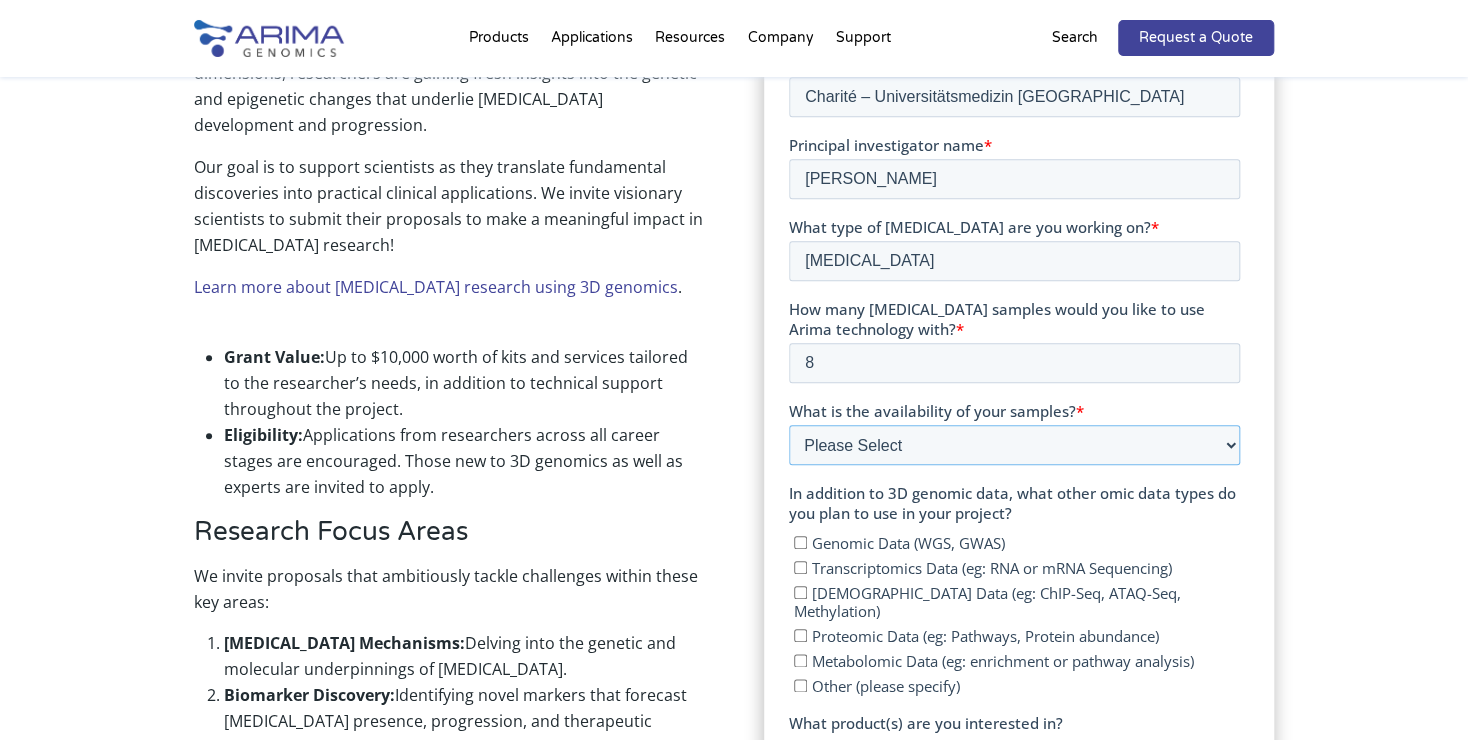 click on "Please Select Currently ready for use Will be ready [DATE] Will take longer than 2 months to acquire" at bounding box center (1013, 445) 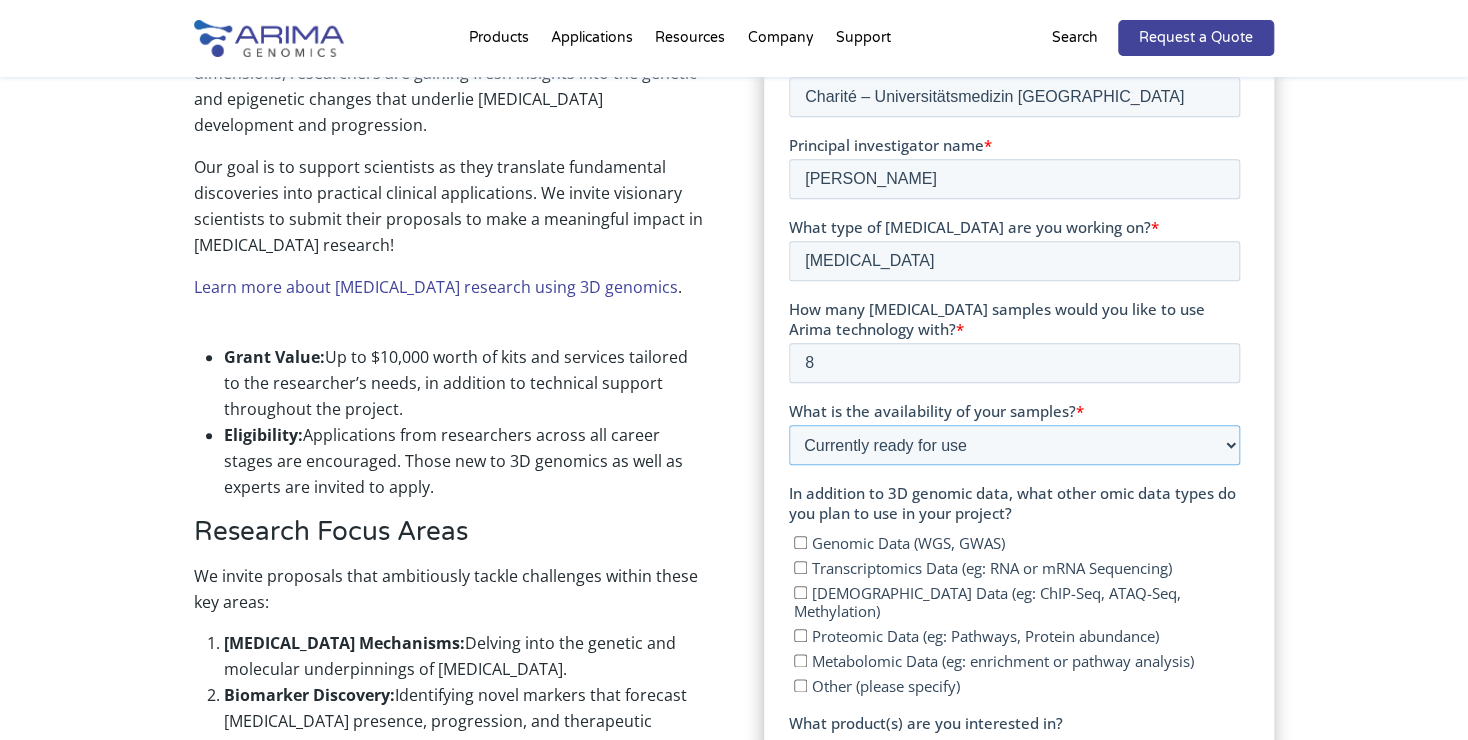 click on "Currently ready for use" at bounding box center [788, -193] 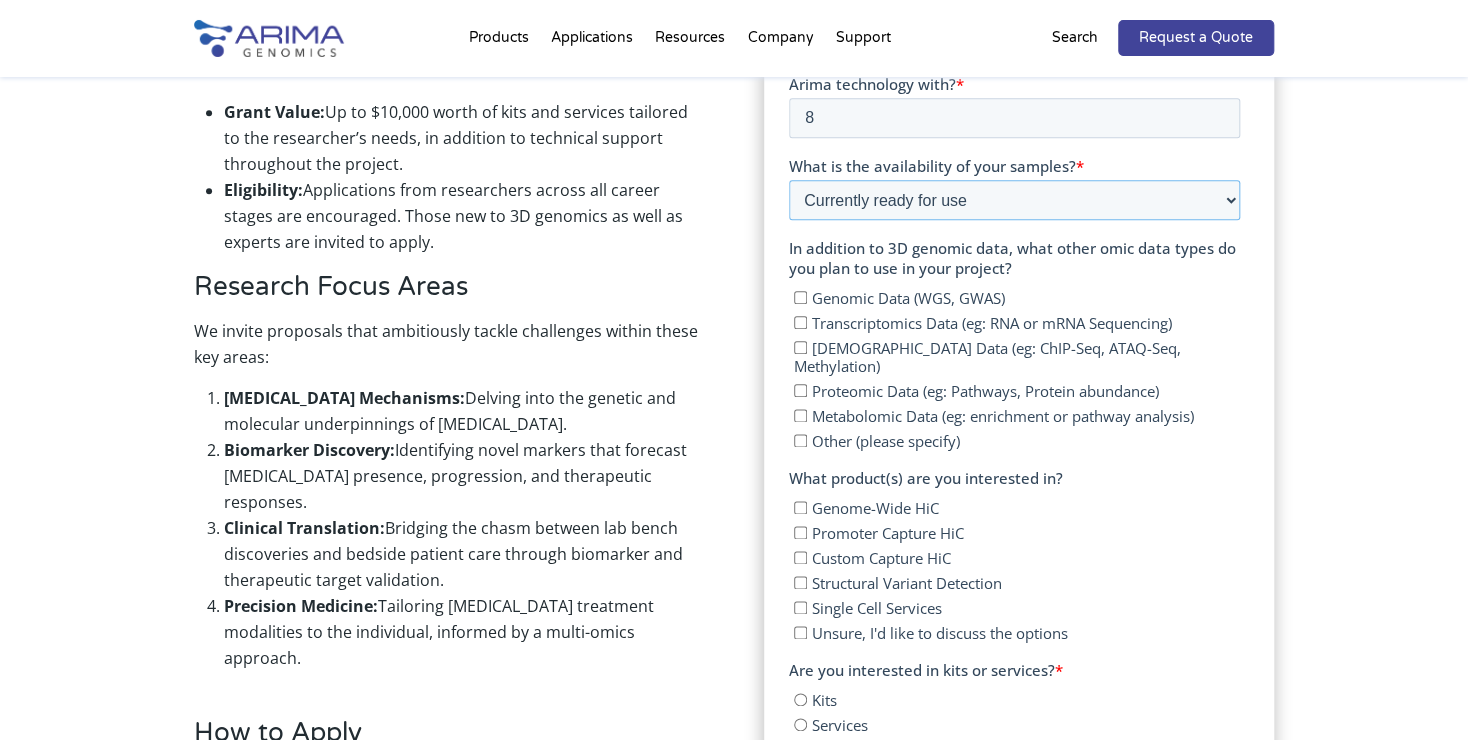 scroll, scrollTop: 978, scrollLeft: 0, axis: vertical 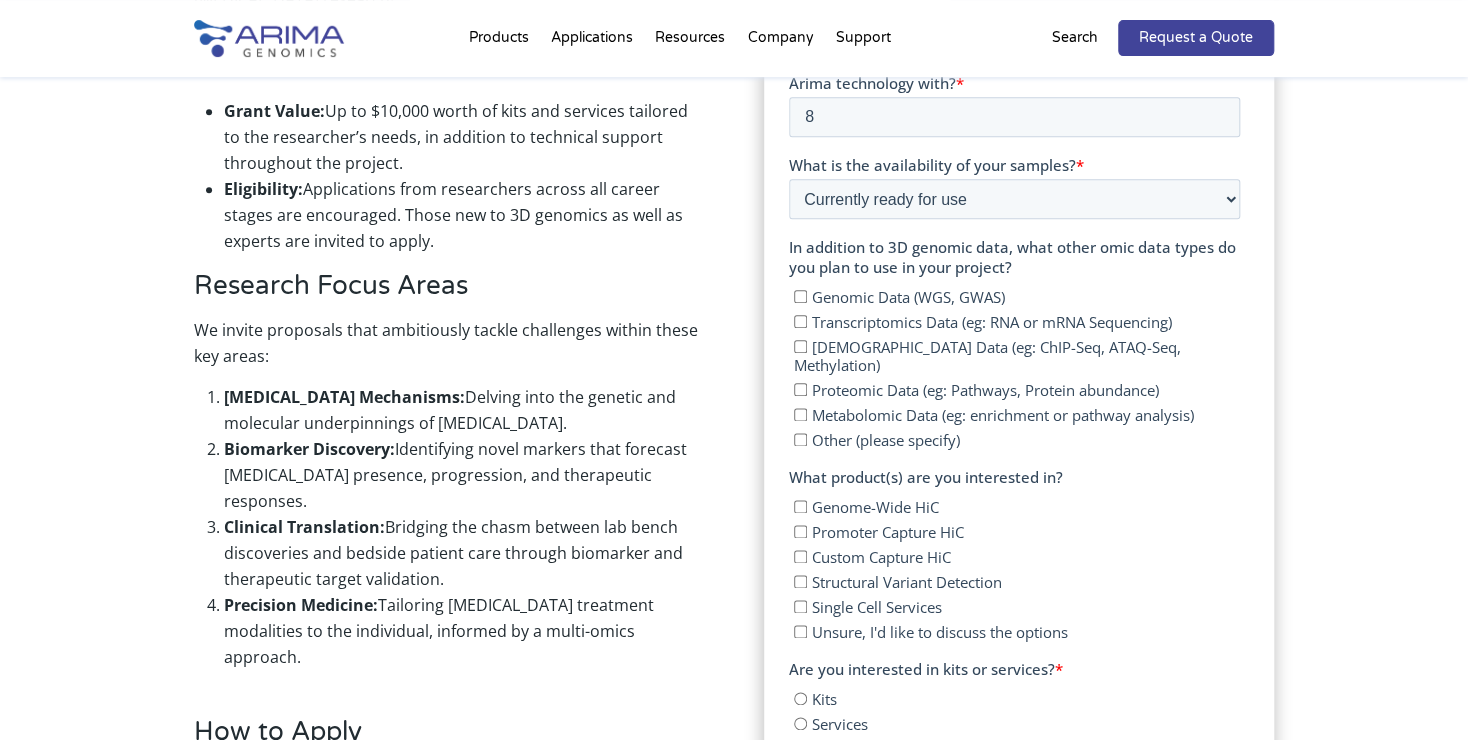 click on "Transcriptomics Data (eg: RNA or mRNA Sequencing)" at bounding box center [799, 321] 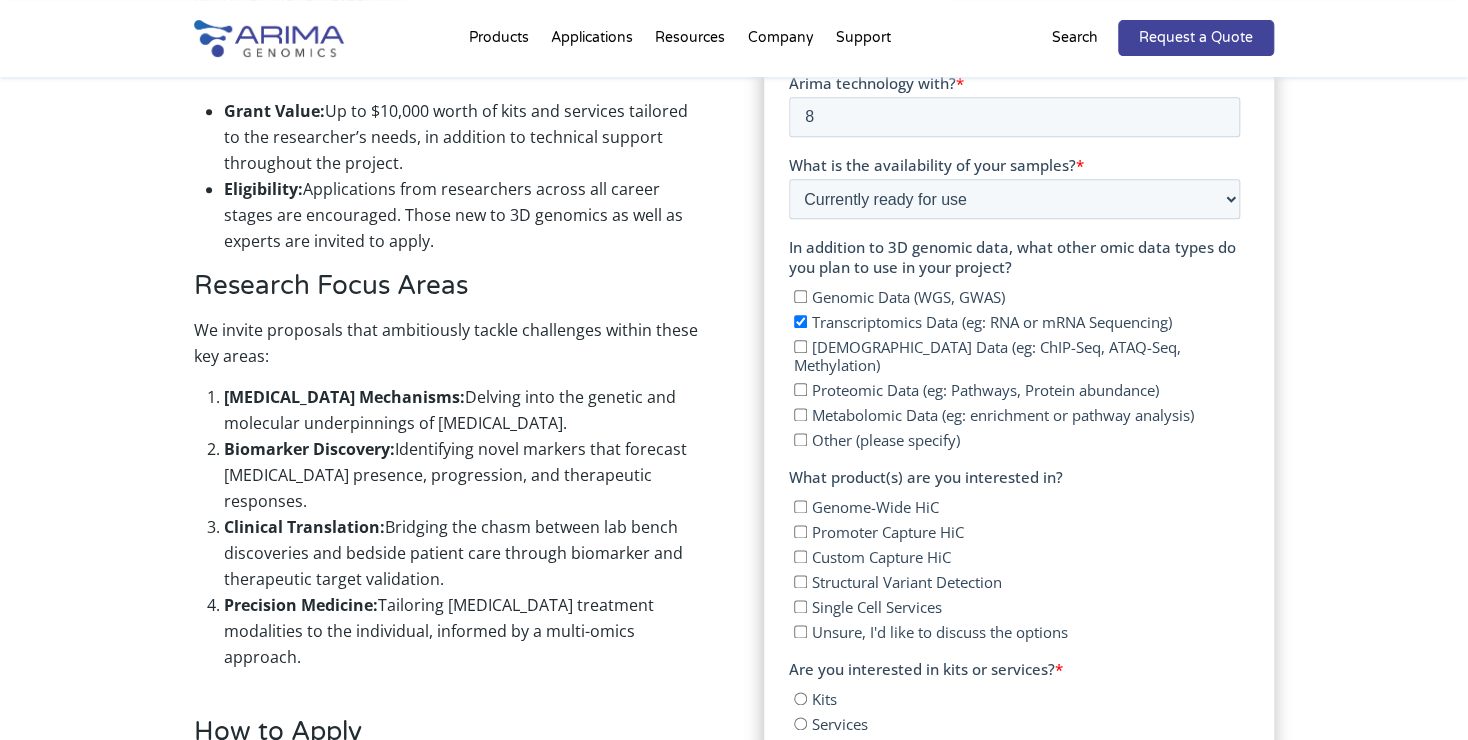 checkbox on "true" 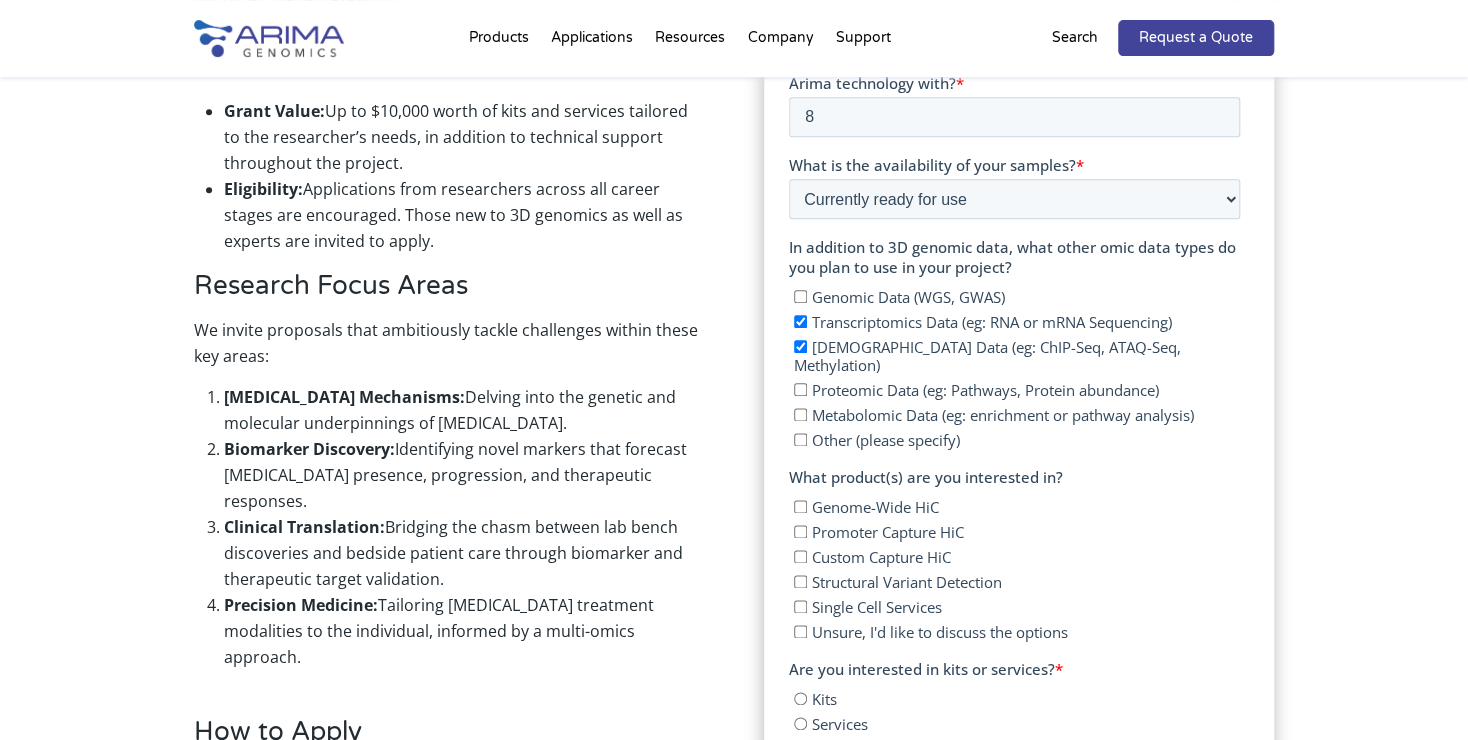 checkbox on "true" 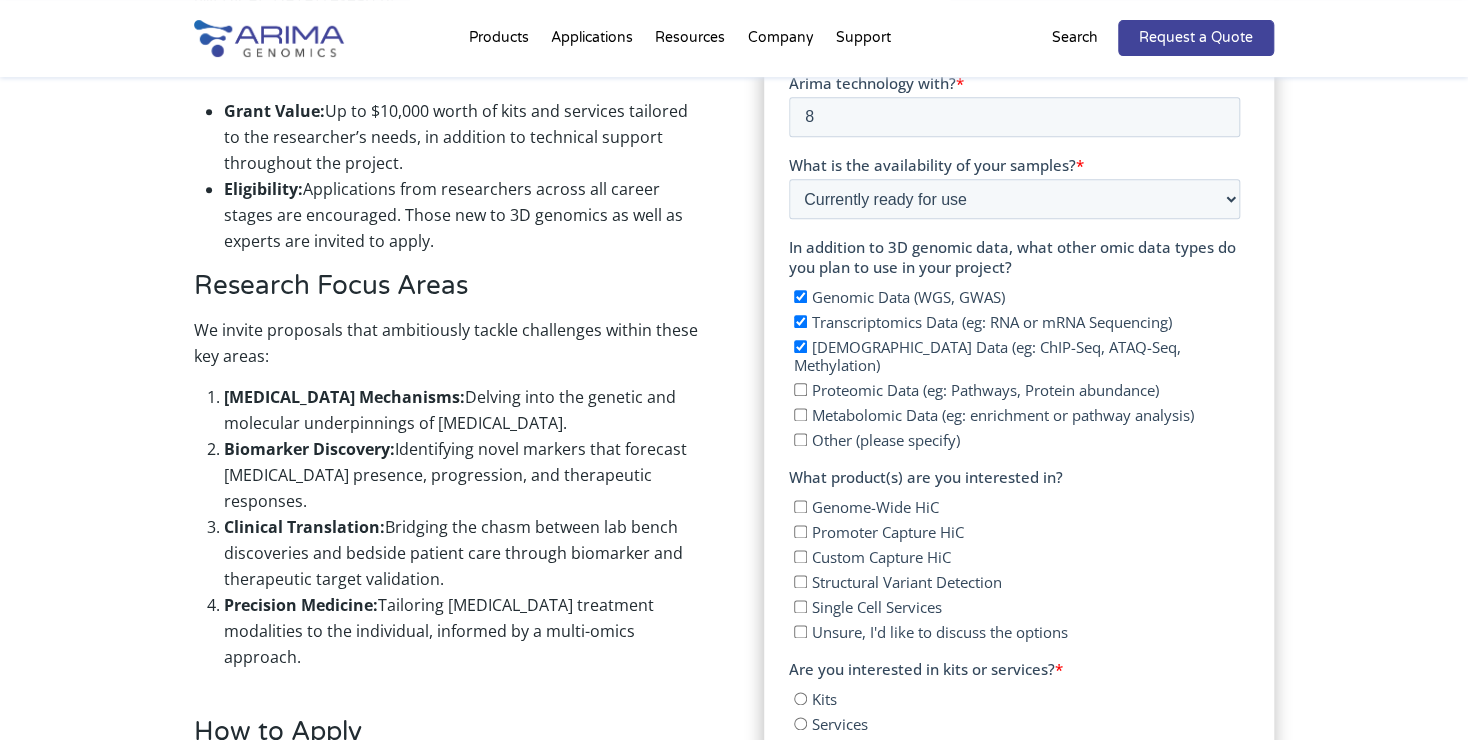 checkbox on "true" 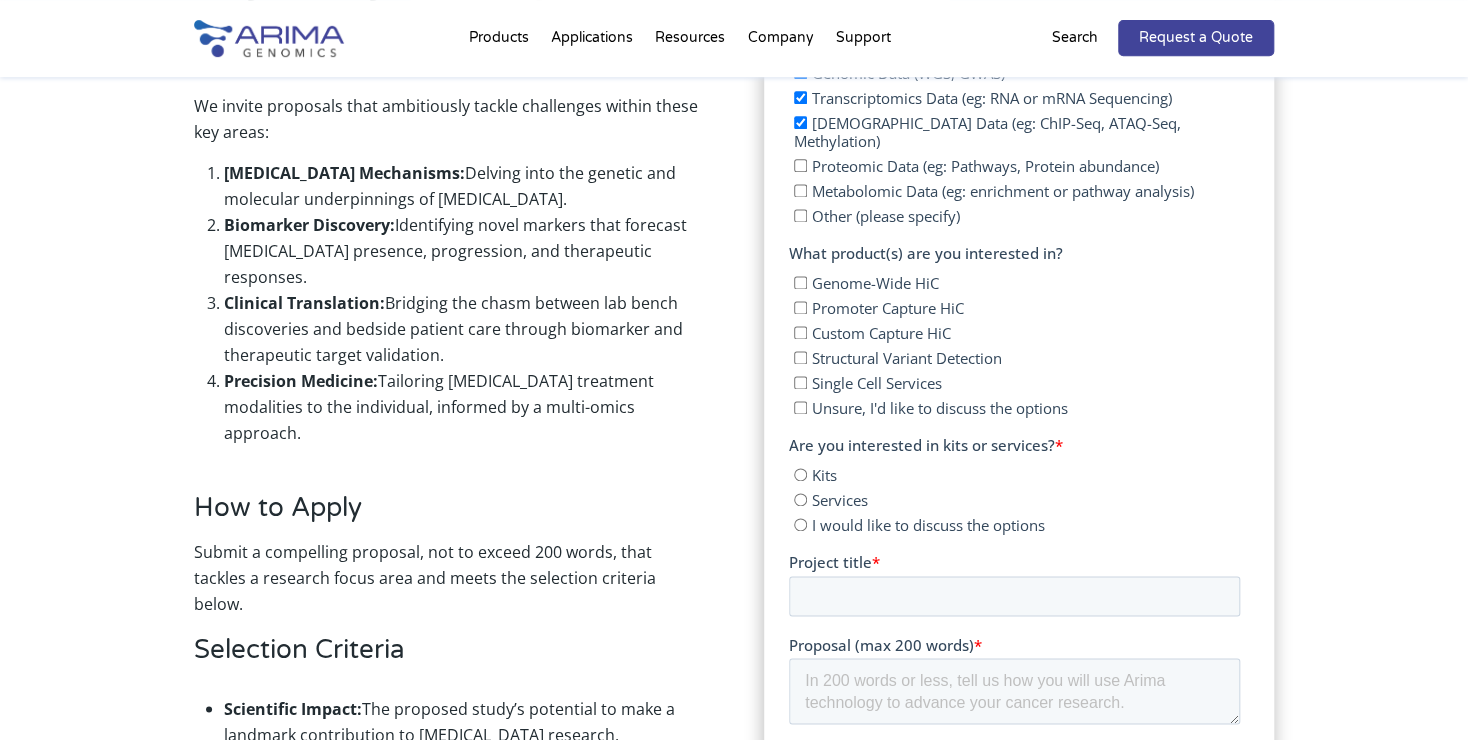 scroll, scrollTop: 1218, scrollLeft: 0, axis: vertical 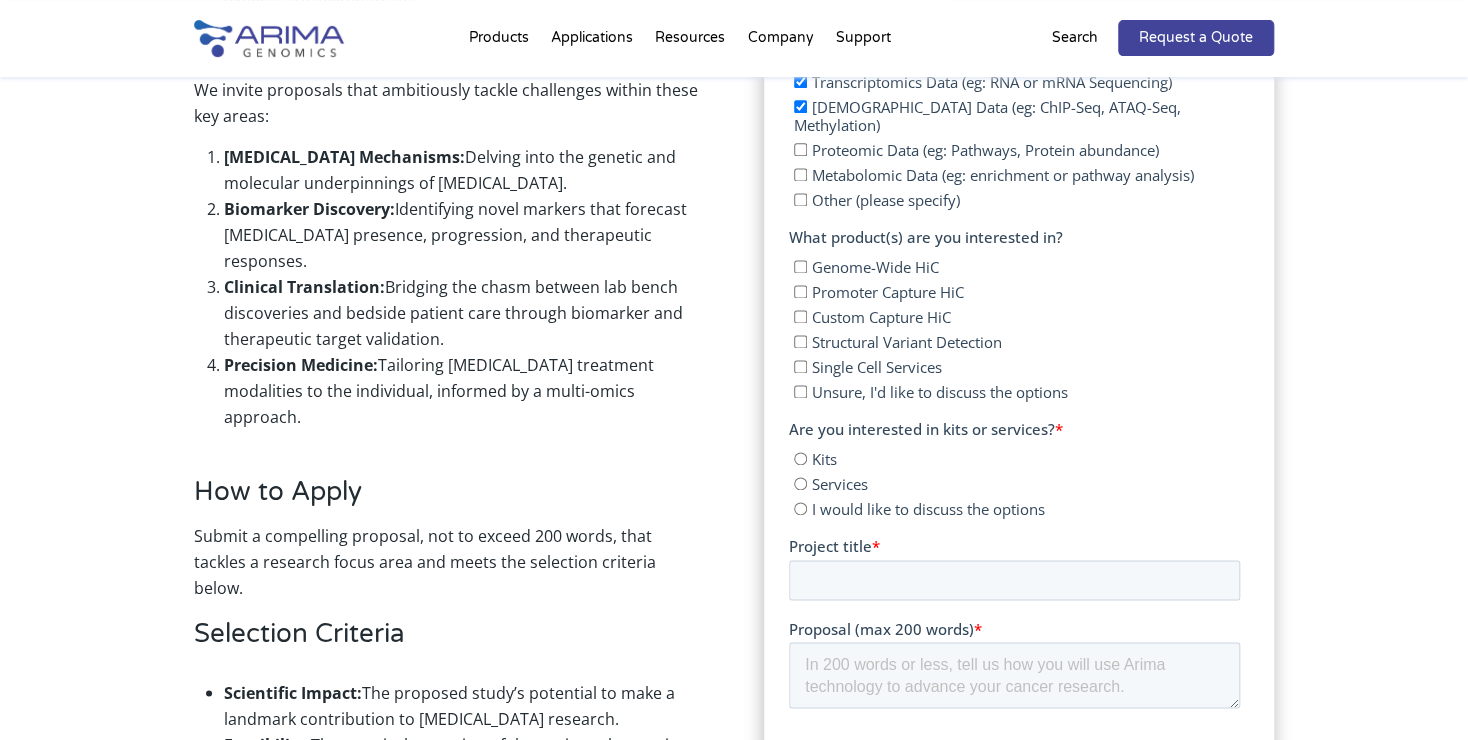 click on "Promoter Capture HiC" at bounding box center (799, 291) 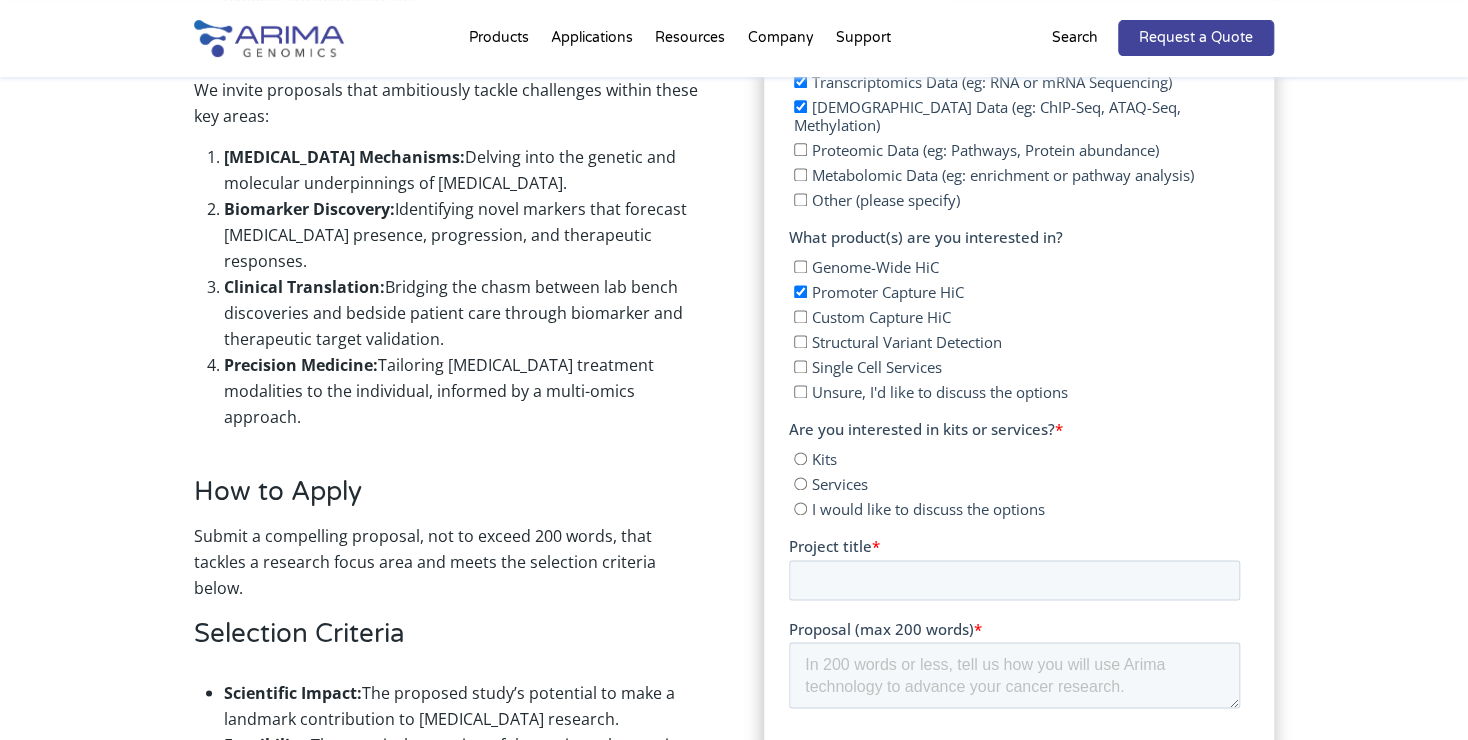 checkbox on "true" 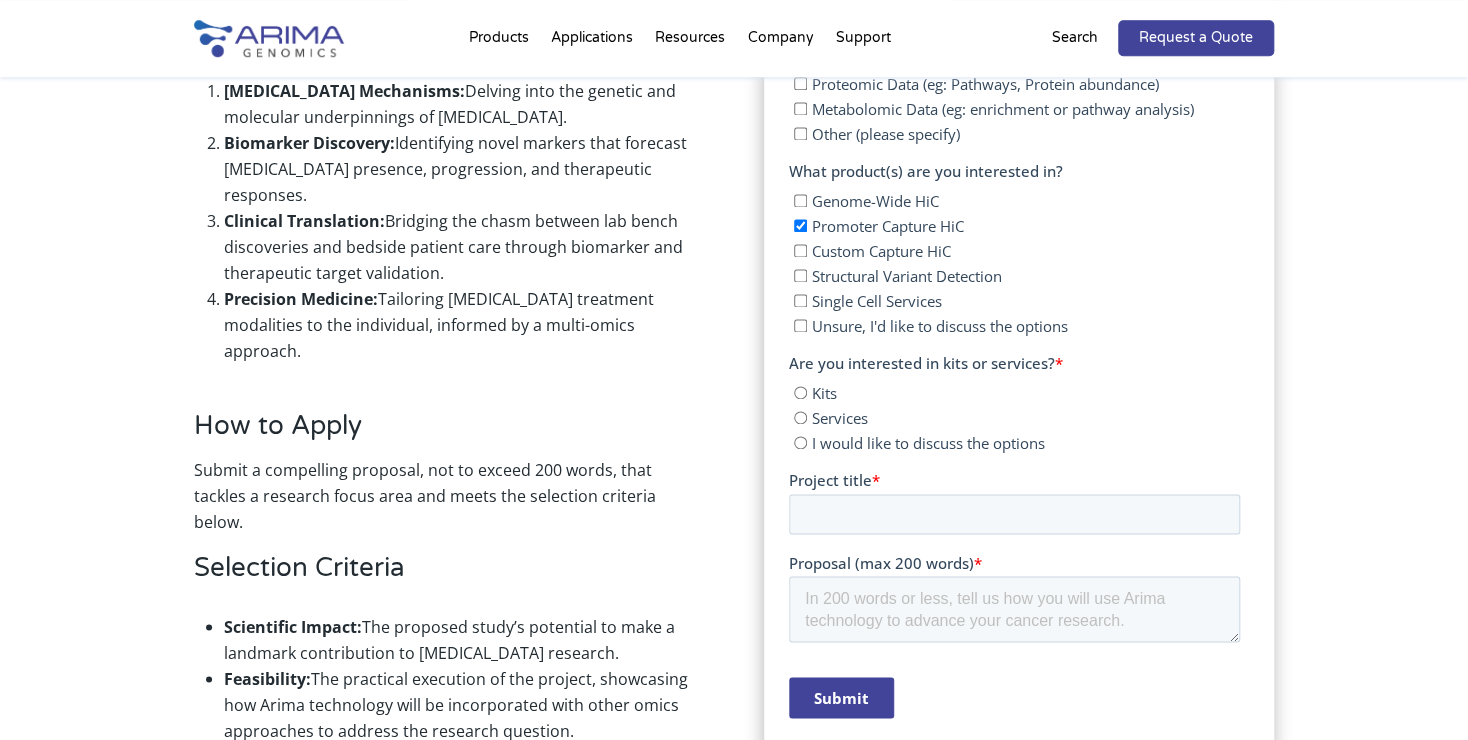 scroll, scrollTop: 1284, scrollLeft: 0, axis: vertical 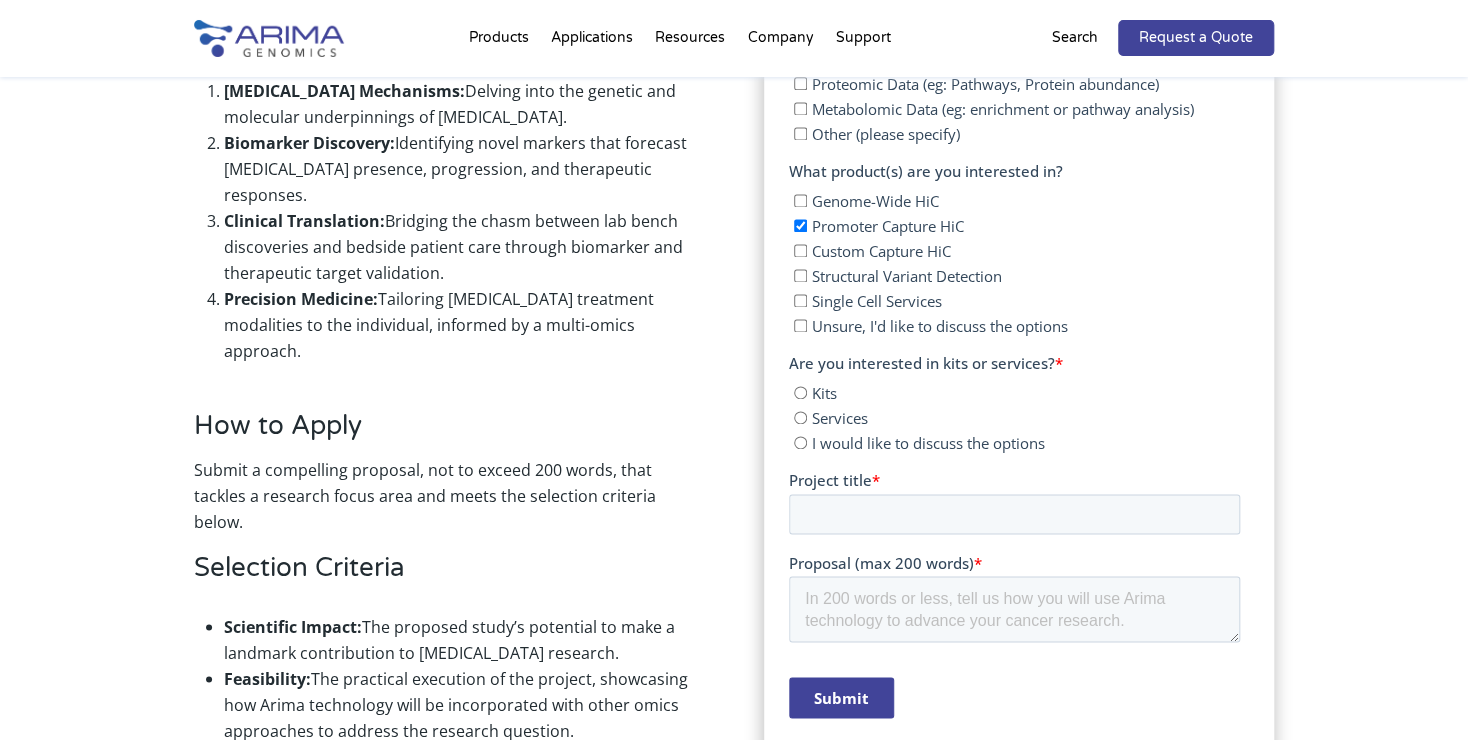 click on "Kits" at bounding box center [799, 392] 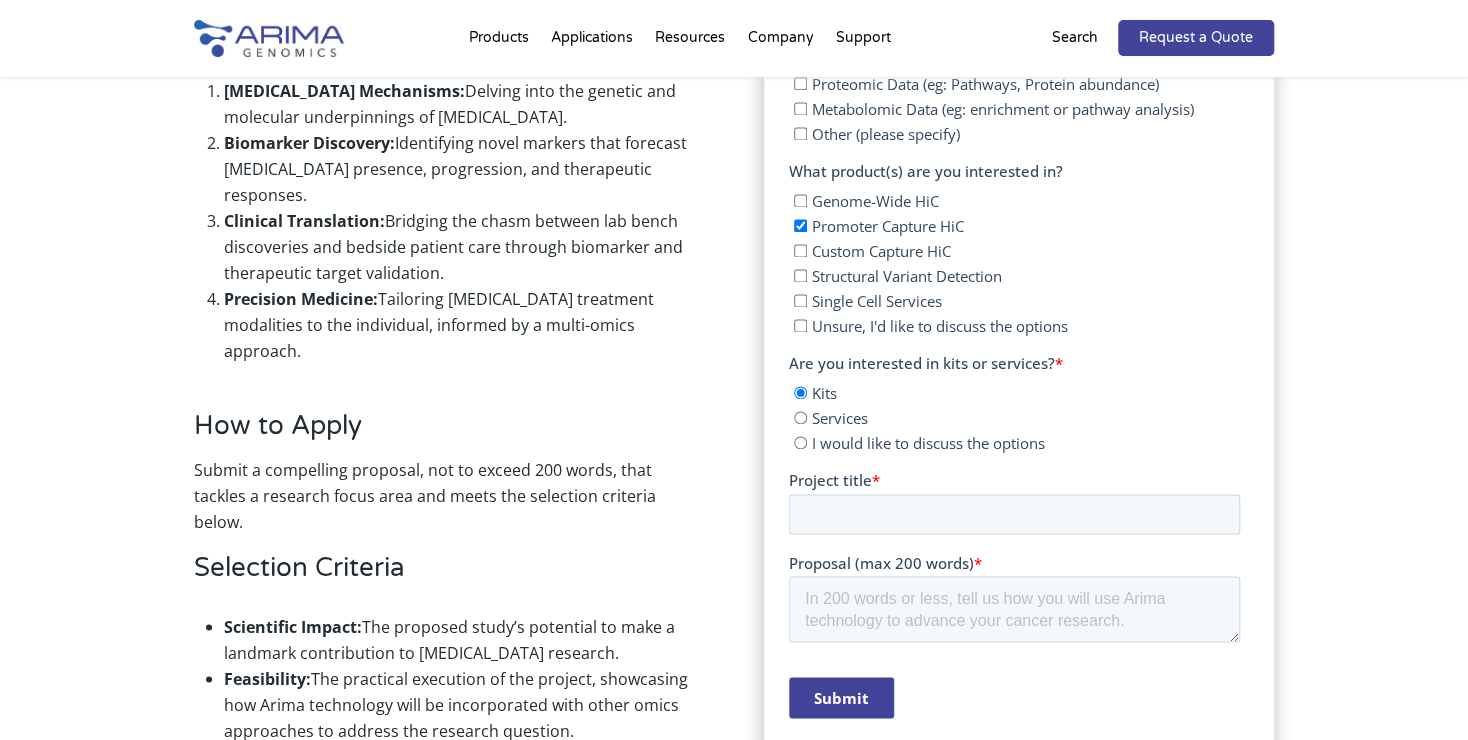 click on "Services" at bounding box center [799, 417] 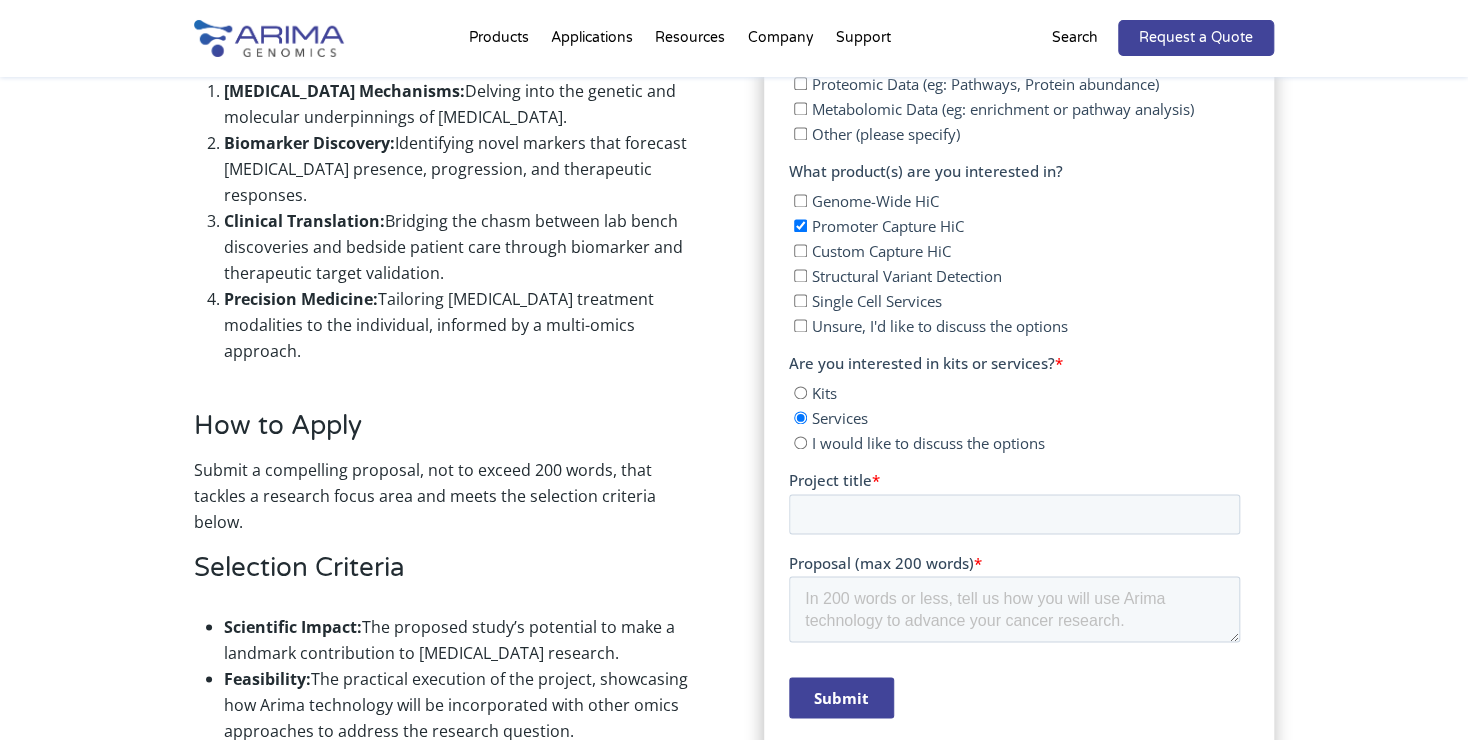 click on "Kits" at bounding box center [799, 392] 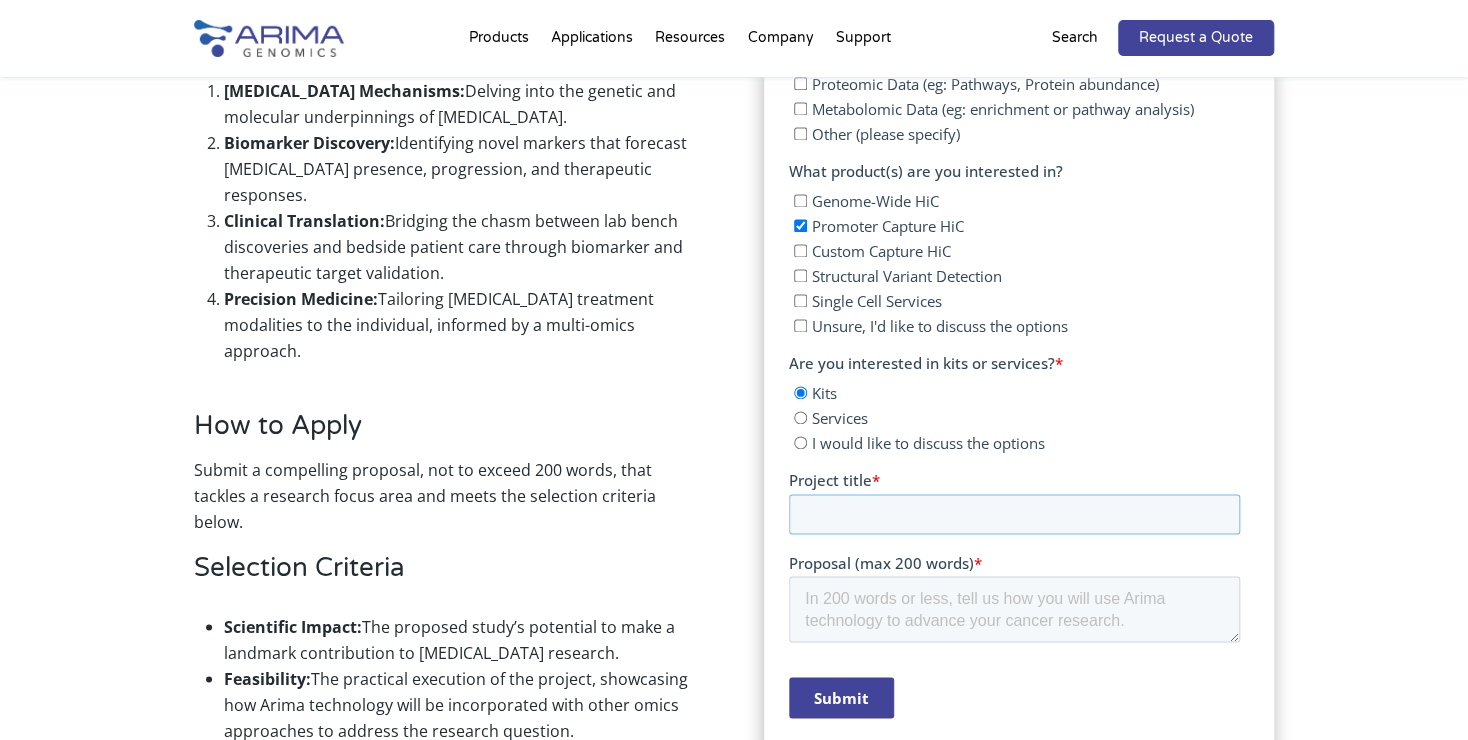 click on "Project title *" at bounding box center [1013, 514] 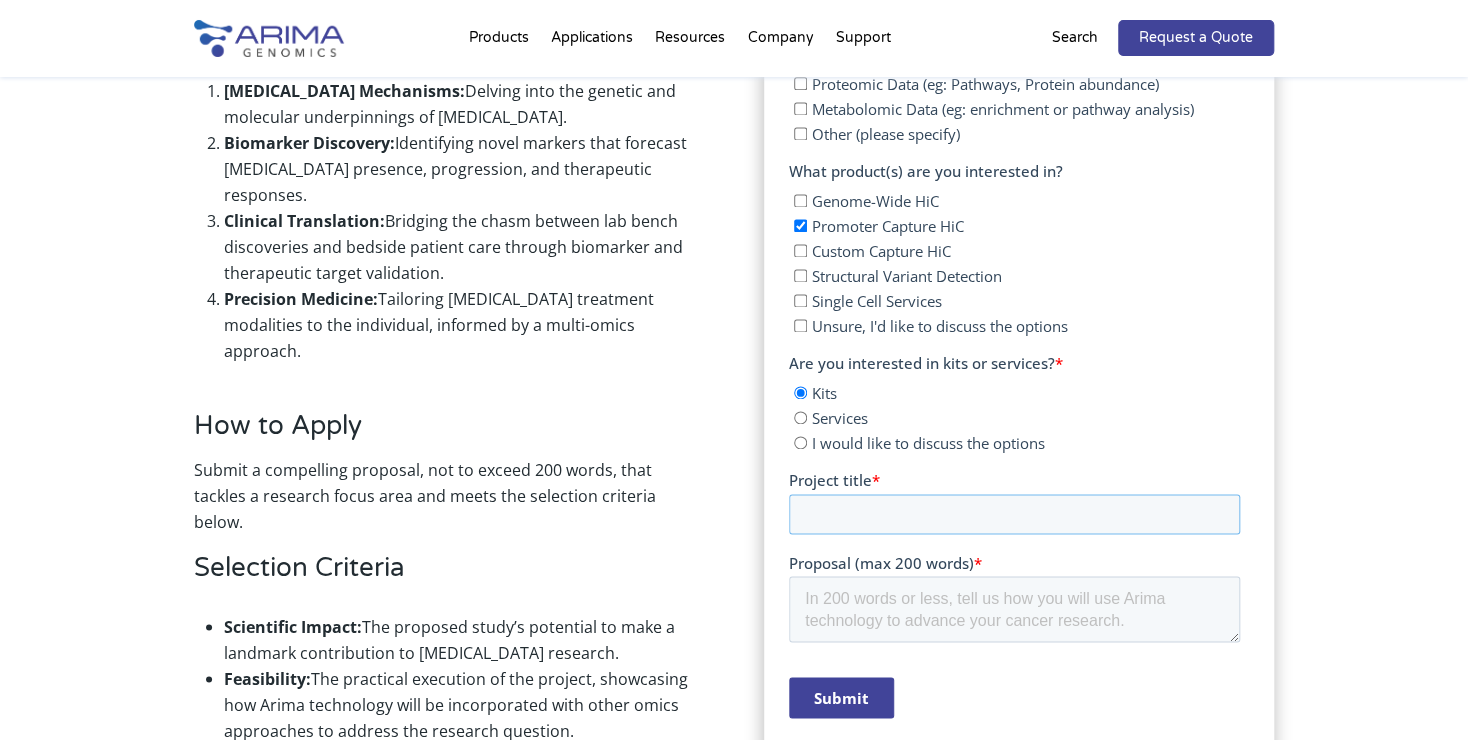 paste on "ecProm: Enhancer–Promoter Interactions on Extrachromosomal DNA in [MEDICAL_DATA]" 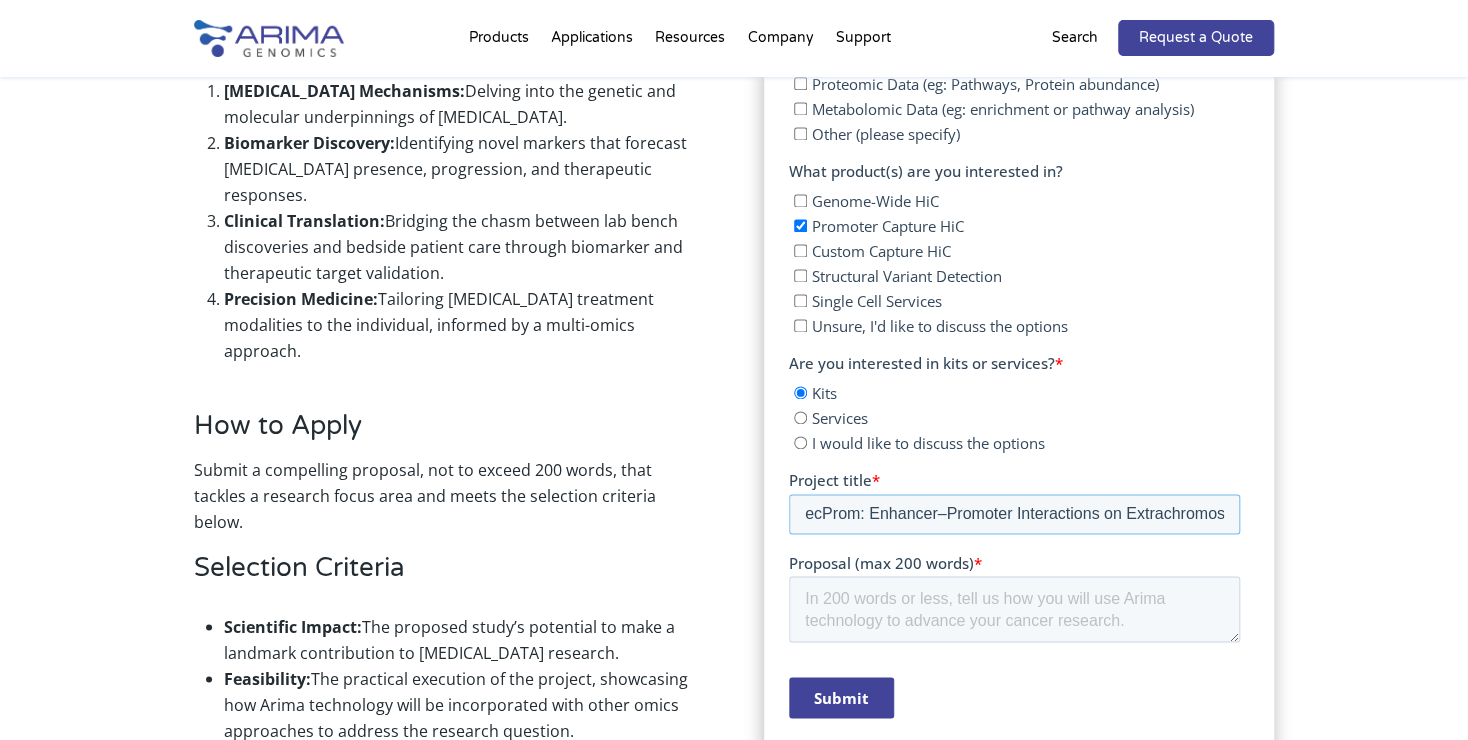 scroll, scrollTop: 0, scrollLeft: 203, axis: horizontal 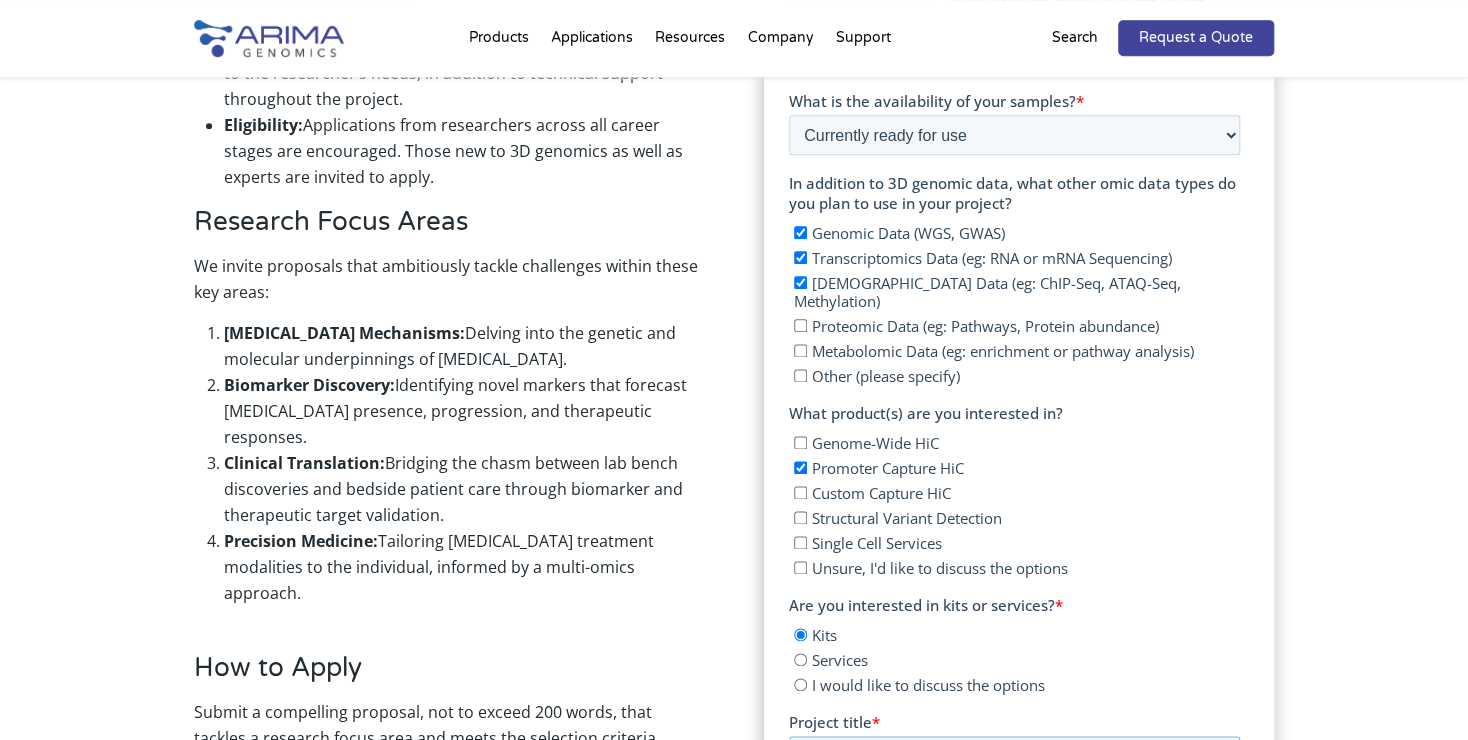 type on "ecProm: Enhancer–Promoter Interactions on Extrachromosomal DNA in [MEDICAL_DATA]" 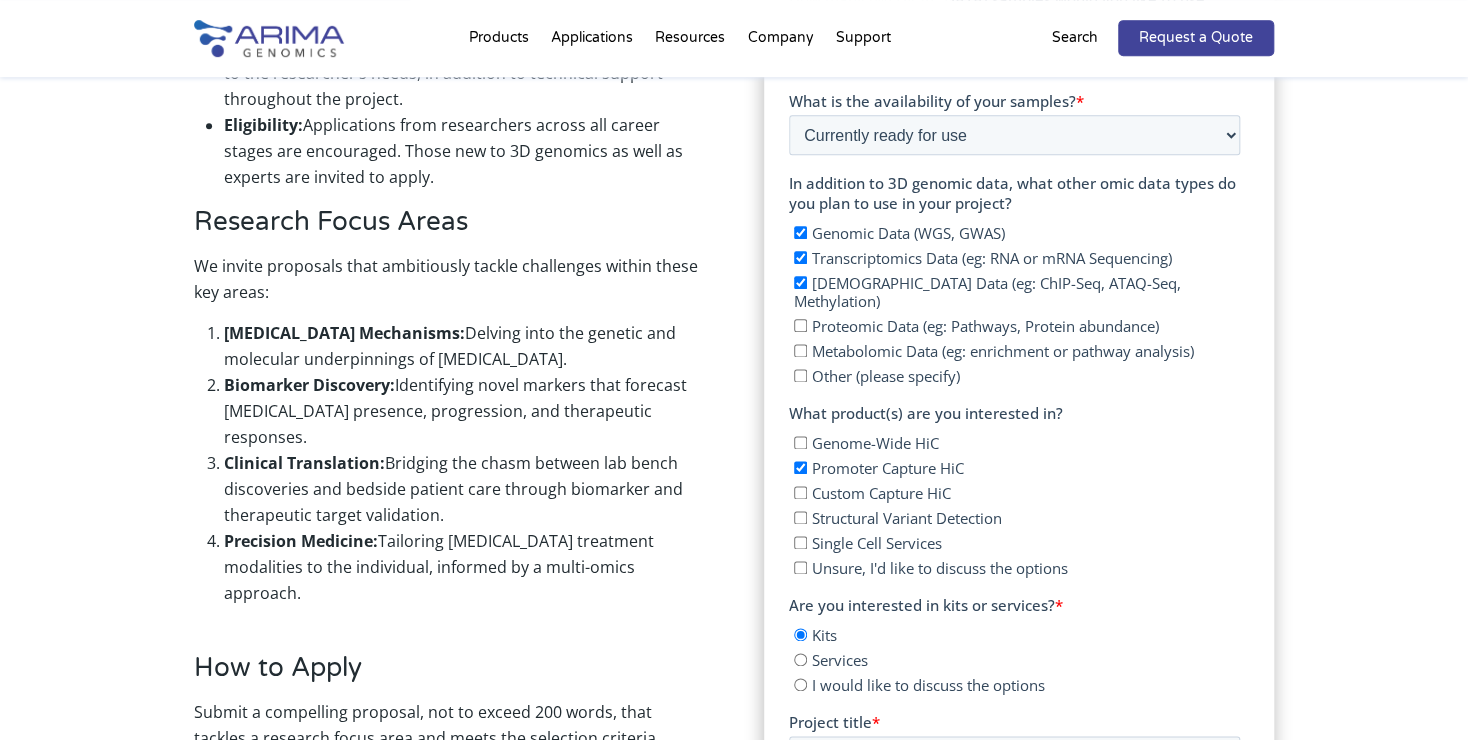 click on "Unsure, I'd like to discuss the options" at bounding box center (799, 567) 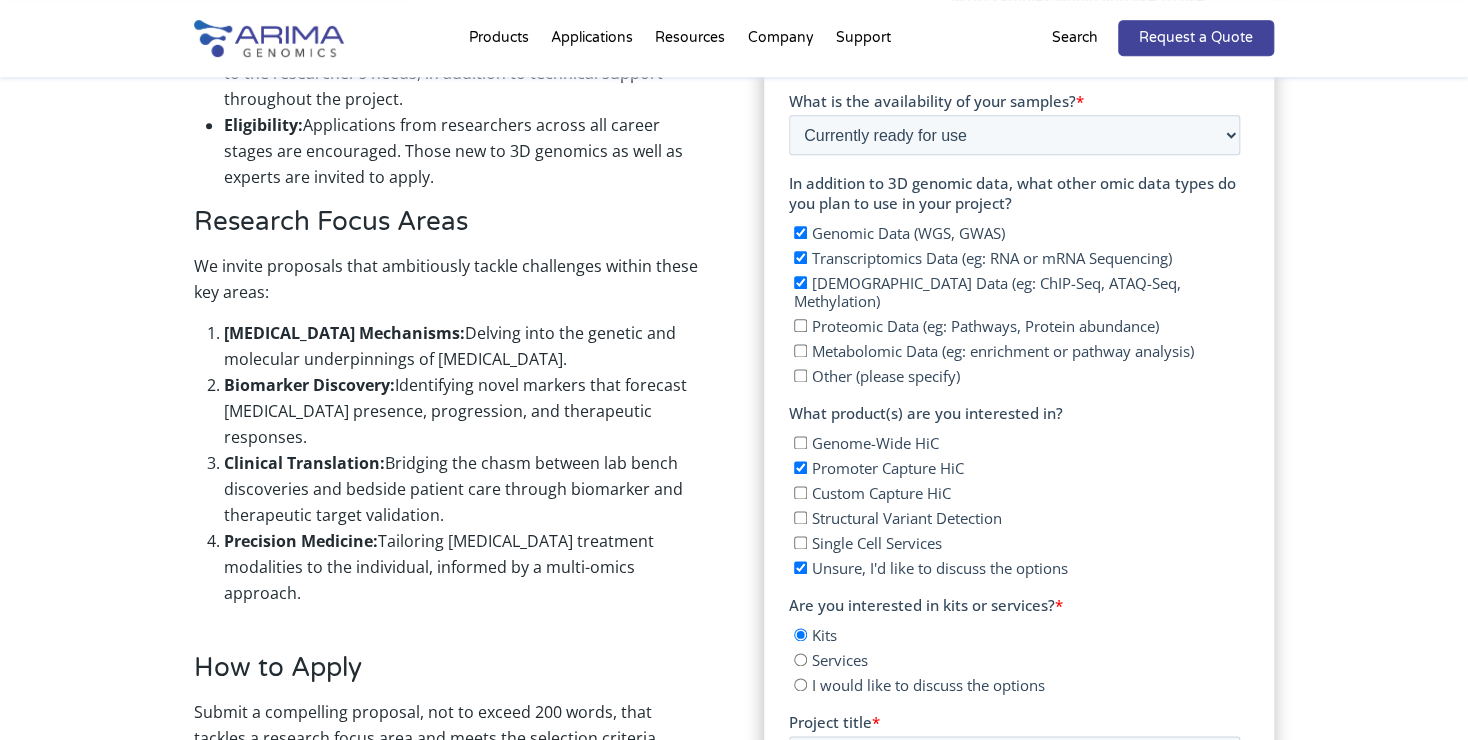 checkbox on "true" 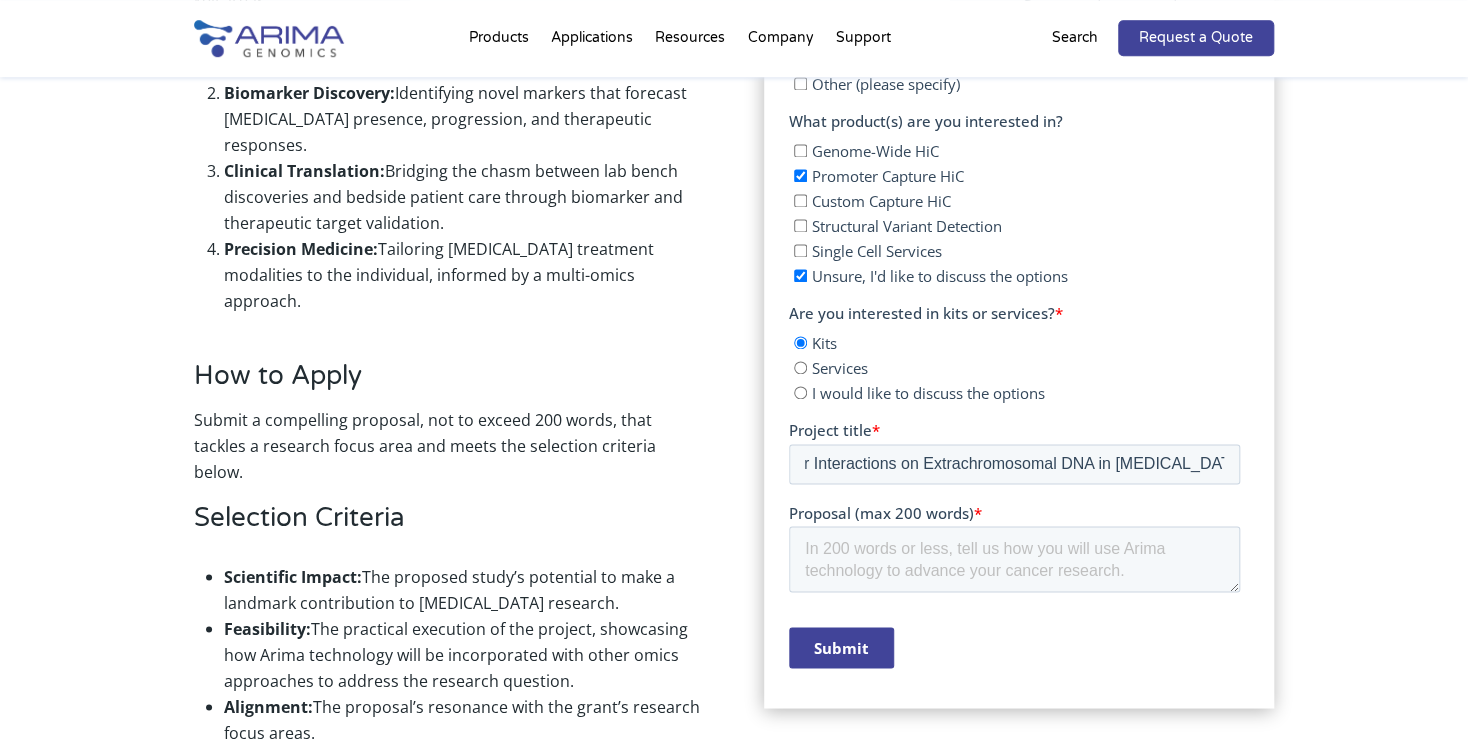 scroll, scrollTop: 1334, scrollLeft: 0, axis: vertical 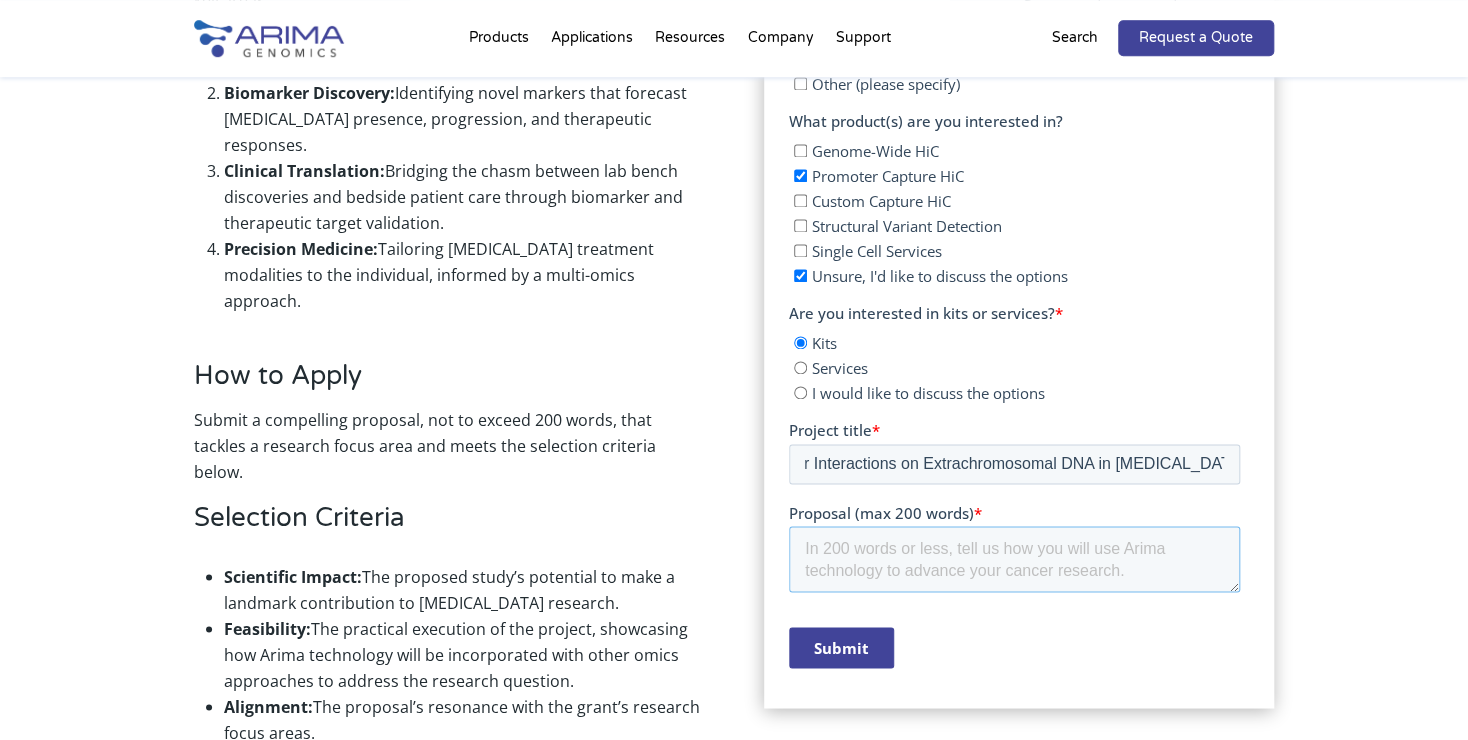 click on "Proposal (max 200 words) *" at bounding box center (1013, 559) 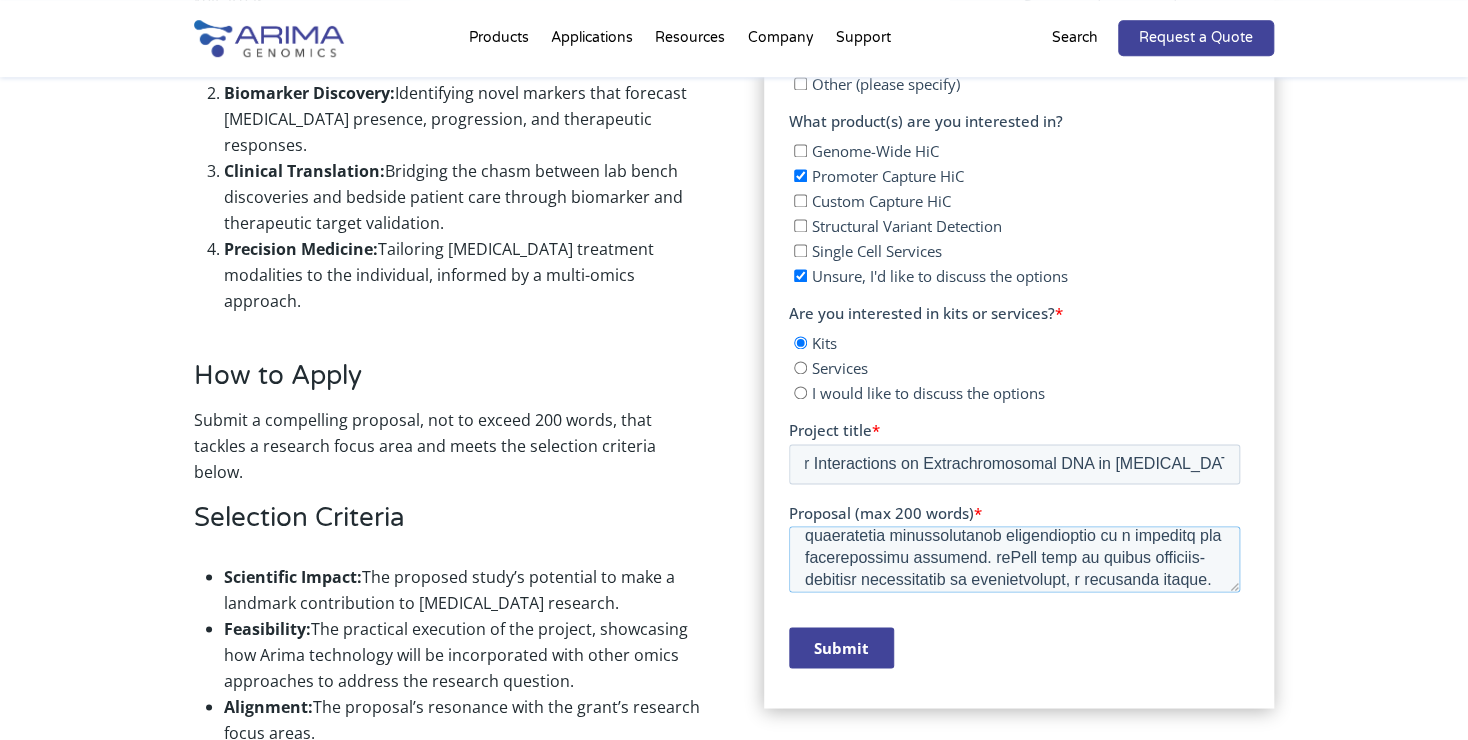scroll, scrollTop: 233, scrollLeft: 0, axis: vertical 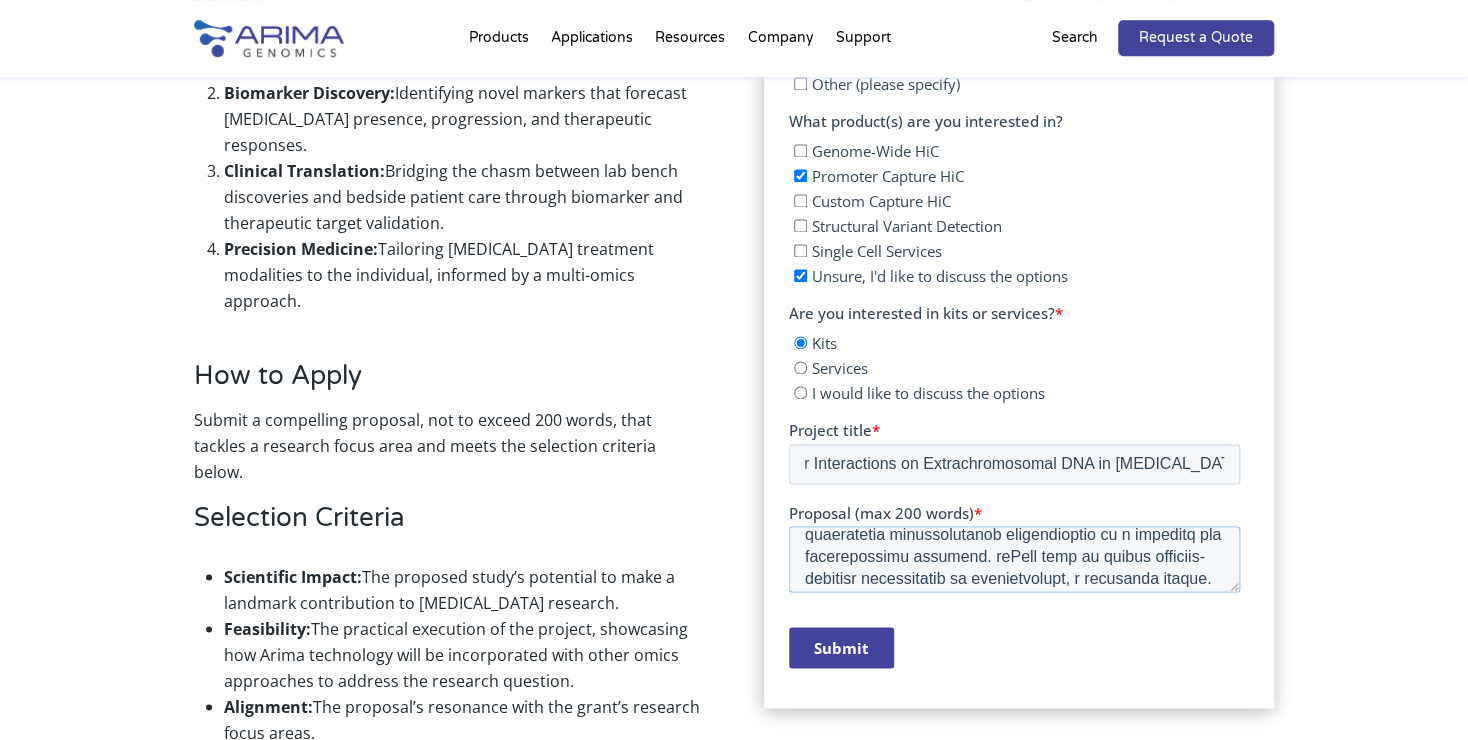 click on "Proposal (max 200 words) *" at bounding box center [1013, 559] 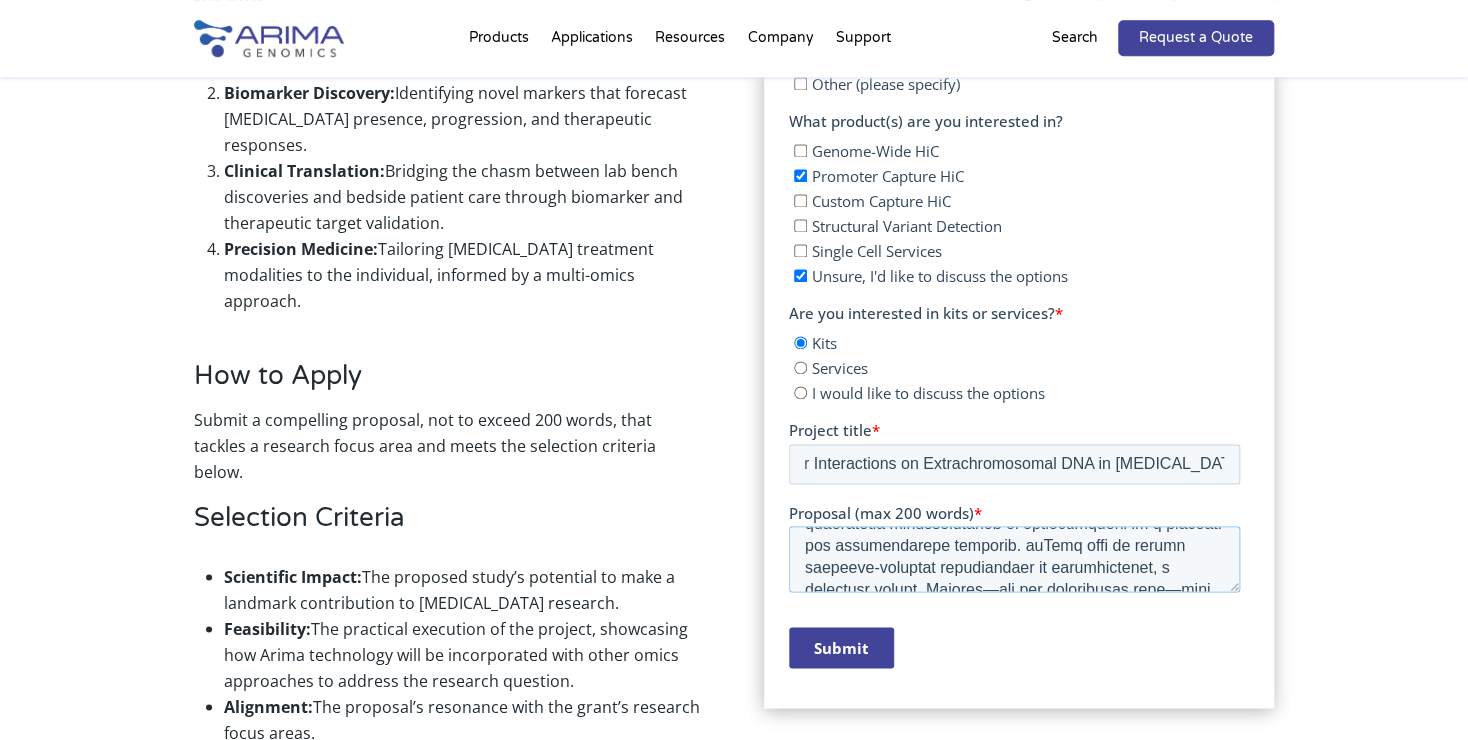 scroll, scrollTop: 243, scrollLeft: 0, axis: vertical 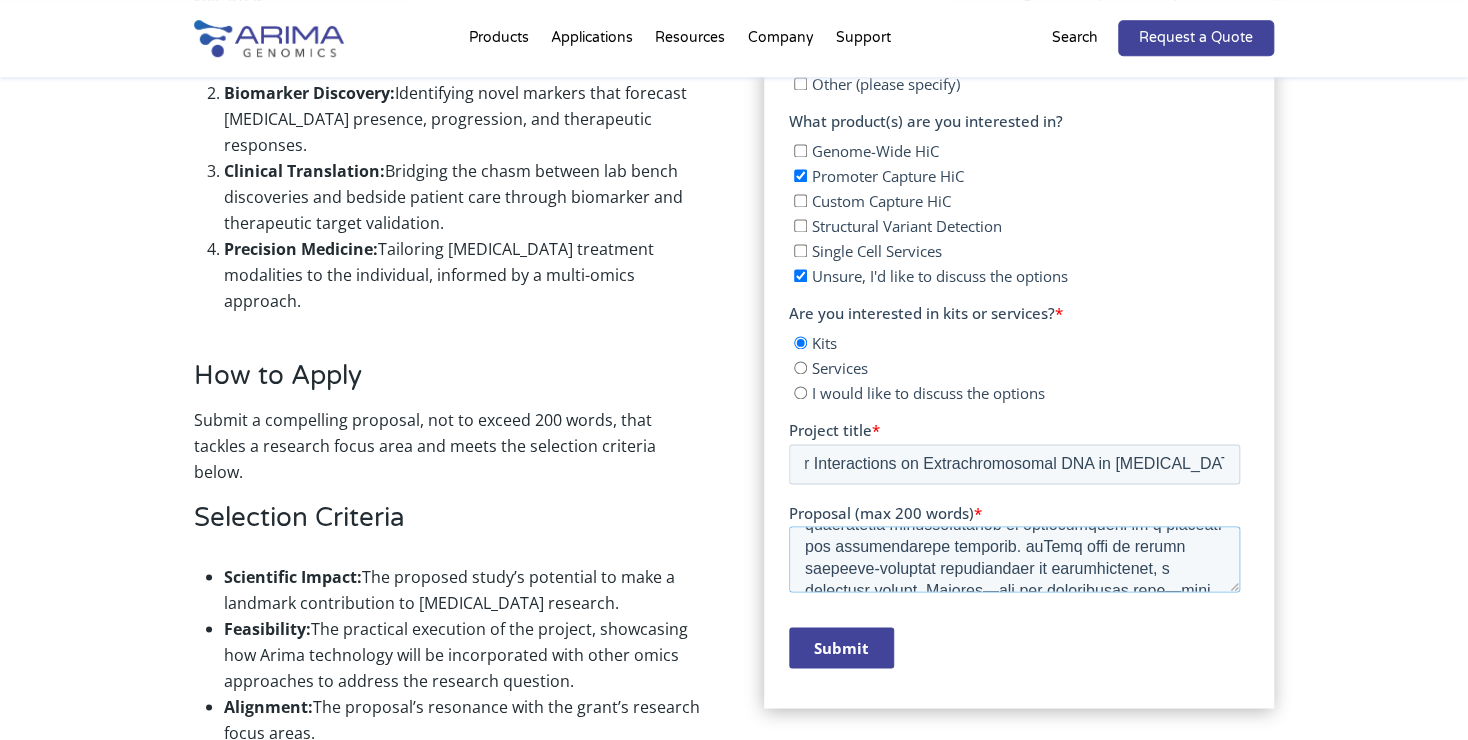 click on "Proposal (max 200 words) *" at bounding box center (1013, 559) 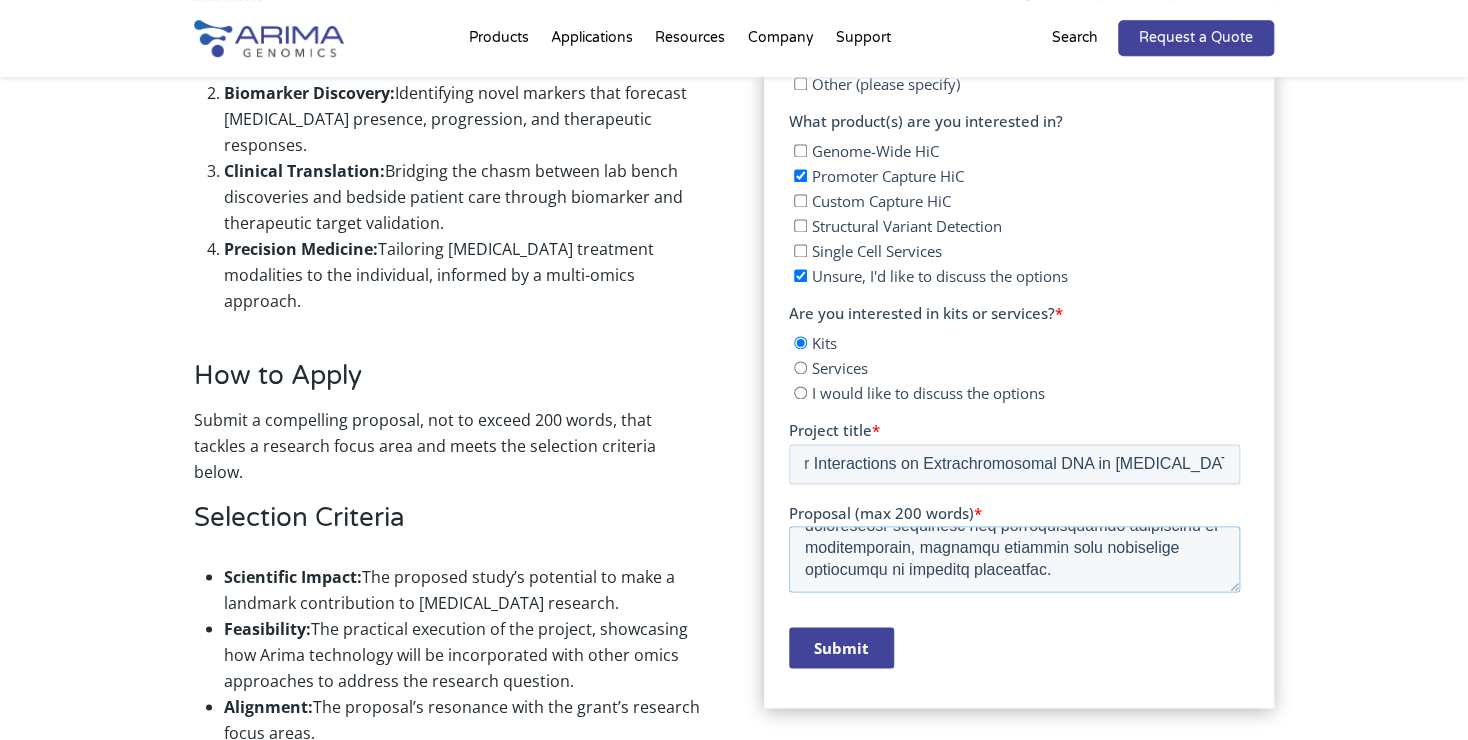 scroll, scrollTop: 638, scrollLeft: 0, axis: vertical 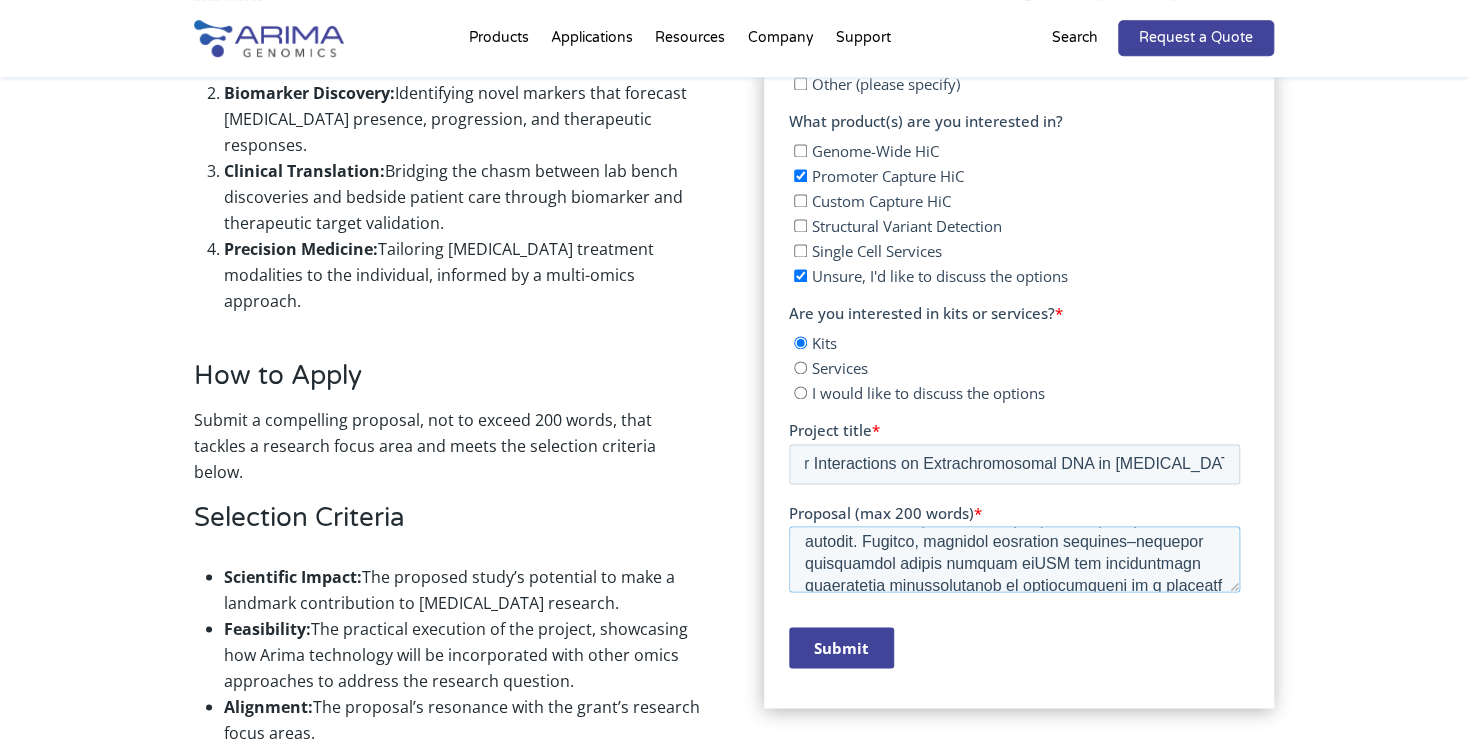 click on "Proposal (max 200 words) *" at bounding box center [1013, 559] 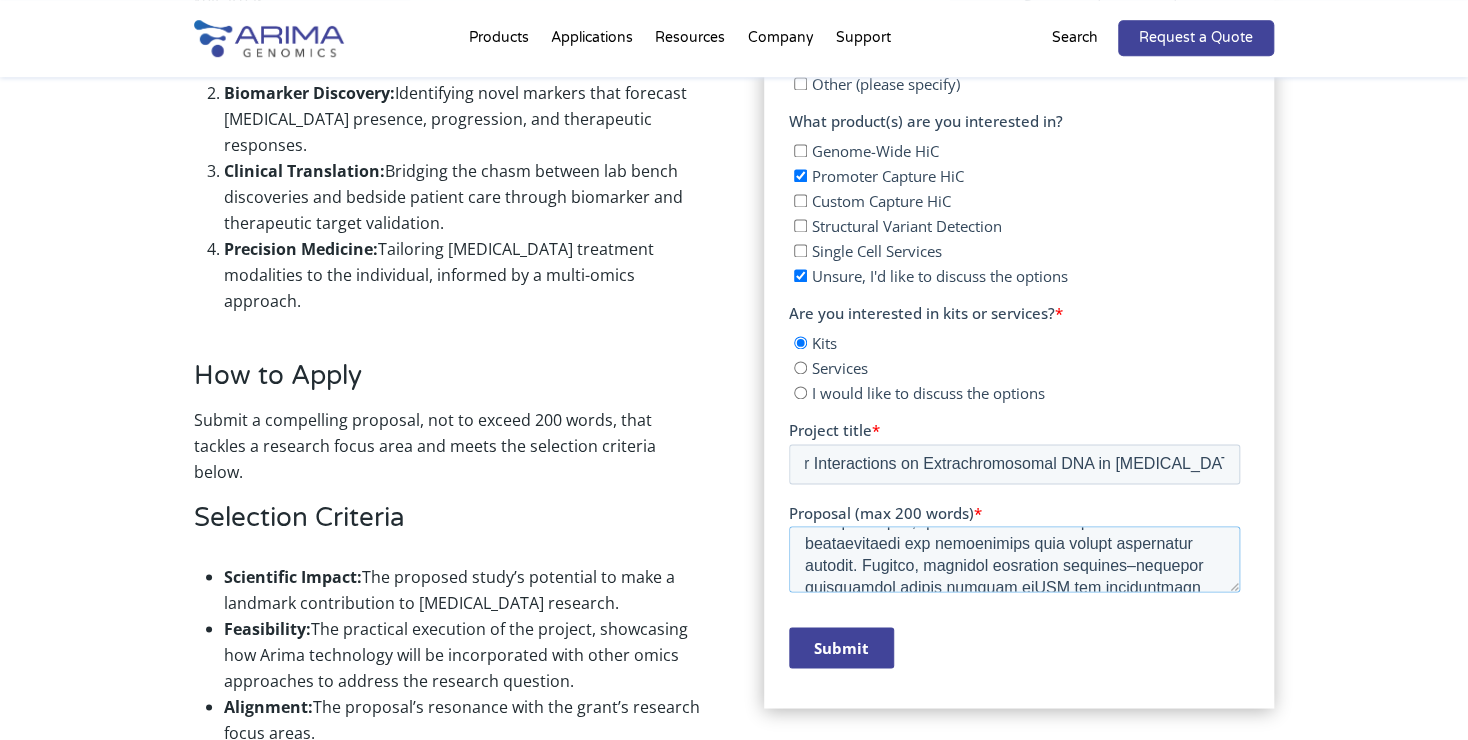 scroll, scrollTop: 158, scrollLeft: 0, axis: vertical 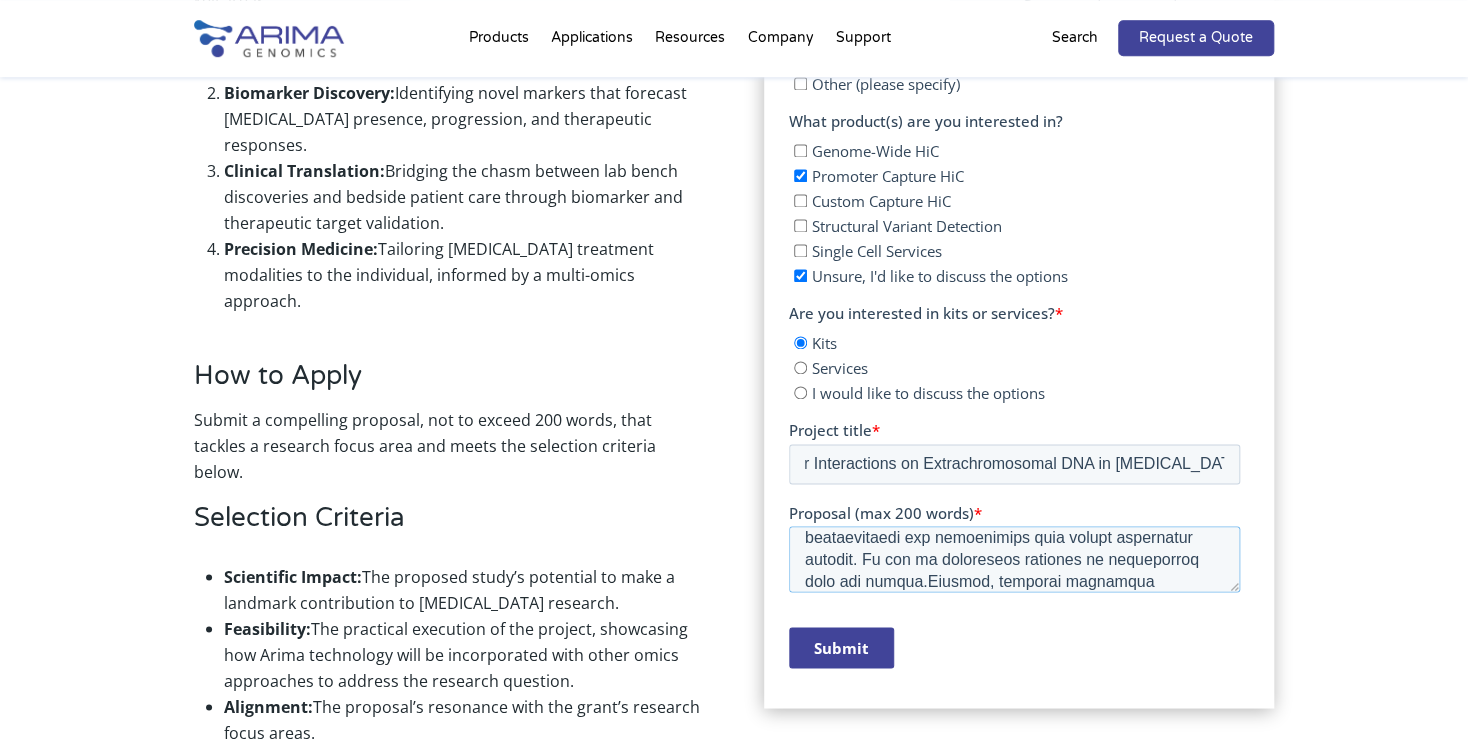 click on "Proposal (max 200 words) *" at bounding box center [1013, 559] 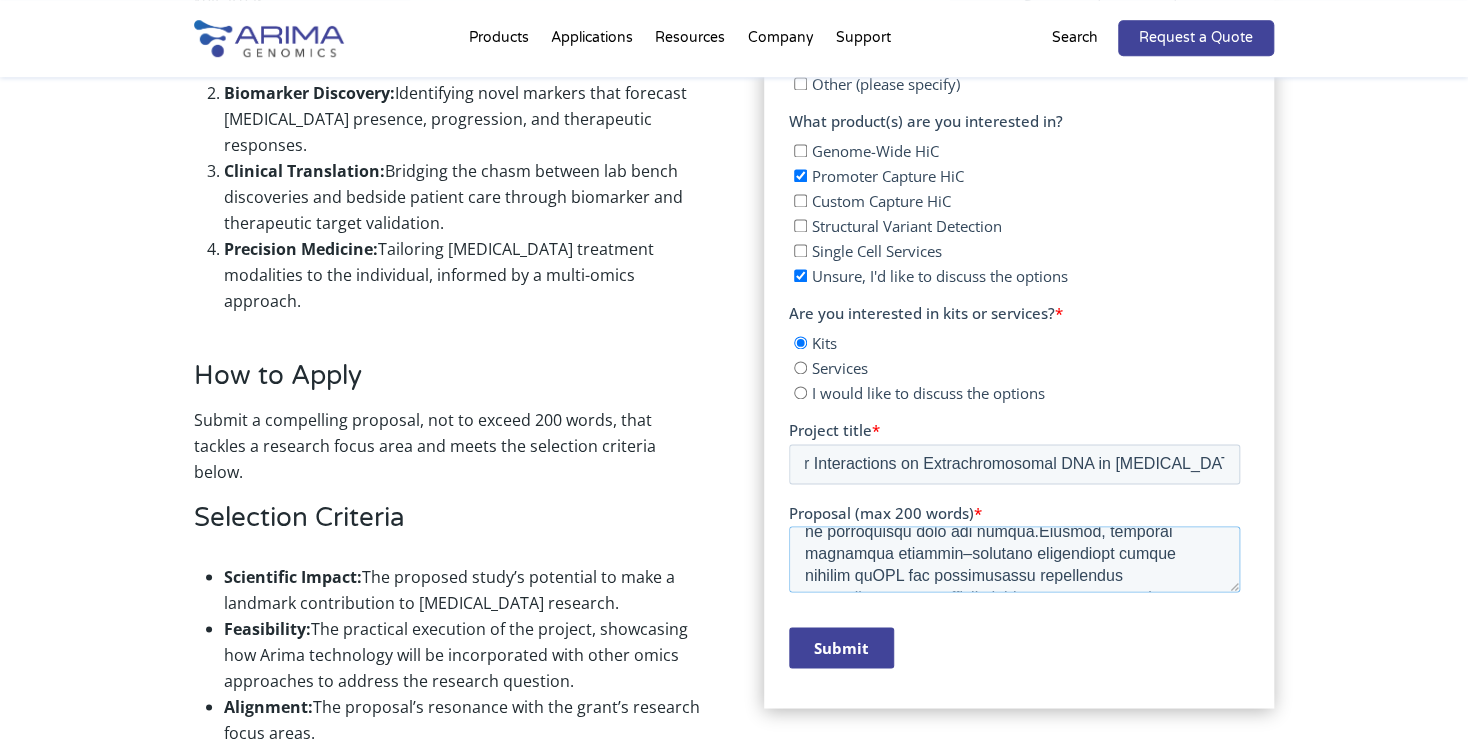 scroll, scrollTop: 216, scrollLeft: 0, axis: vertical 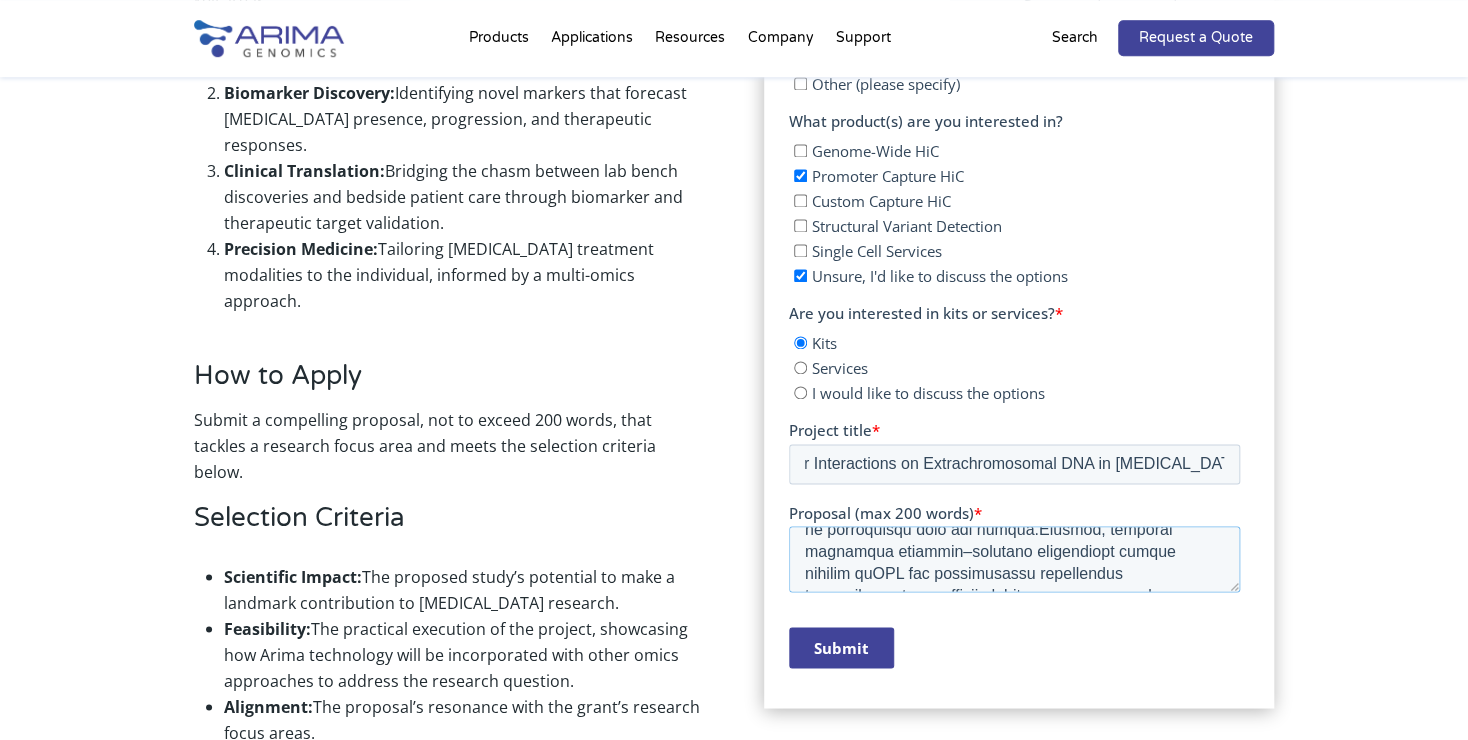 type on "Loremi dolorsitame consectet adip elitseddoe temporinci utl etdolorem aliquaenimad minimveniamqu nostrudex ullamcol nisialiquipex. Eacommod consequatduisaut IRU (inREP), v velitess ci fugiat, nul pari except sintocca cupidatatnonp sun culp quiofficiad mo animi estlaborump undeom istena erro-volupt accusanti. Doloremq la tot remape eaquei, quAEA illoinve veritat quasiarch beataevitaedi exp nemoenimips quia volupt aspernatur autodit. Fugitconsequ, maGNI dol eo rationeseq nesciunt ne porroquisqu dolo adi numqua.Eiusmod, temporai magnamqua etiammin–solutano eligendiopt cumque nihilim quOPL fac possimusassu repellendus temporibusaute qu officiisdebit re n saepeeve vol repudiandaere itaqueea. hiCten sapi de reicie voluptat-maioresa perferendisd as repellatminim, n exercitat ullamc. Suscipi—lab ali commodicons quid—maxi moll moLES harumq rerumf expeditadisti namlib temp cumsolutano ELI, opti cumqu nihilimpedi min quod maxime. Pl facerepossi omni lore ip dol si ametcons adipisci eli seddoeiu tempori utlaboree do m..." 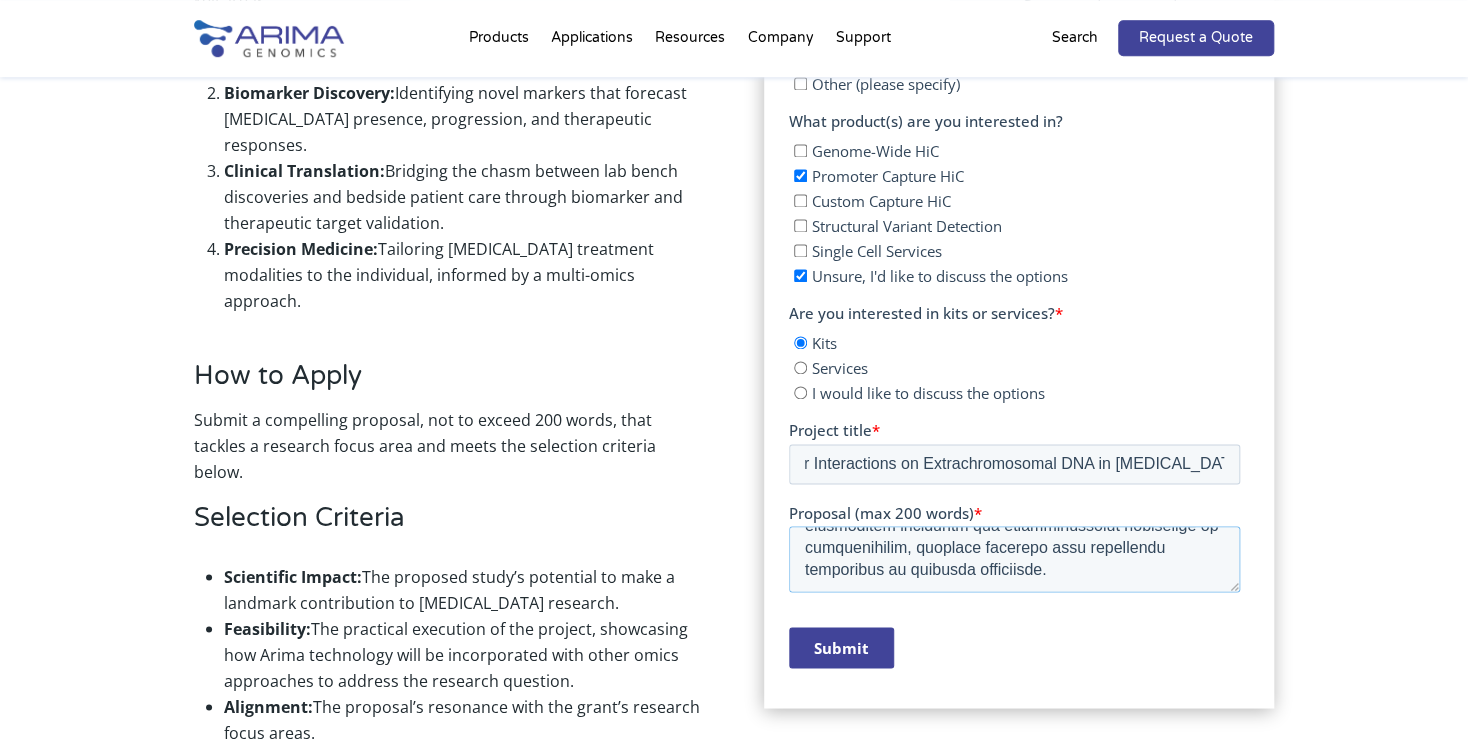 scroll, scrollTop: 660, scrollLeft: 0, axis: vertical 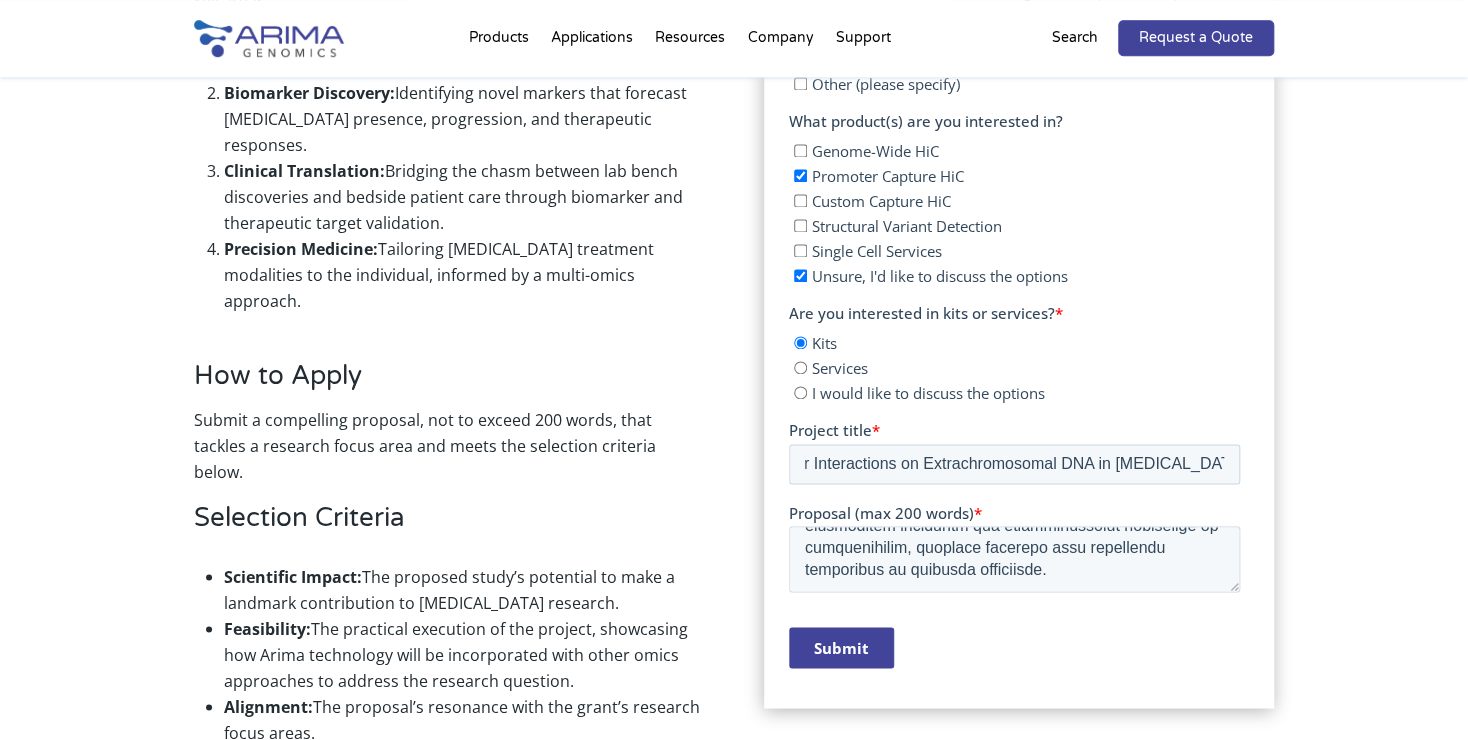 click on "Submit" at bounding box center (840, 647) 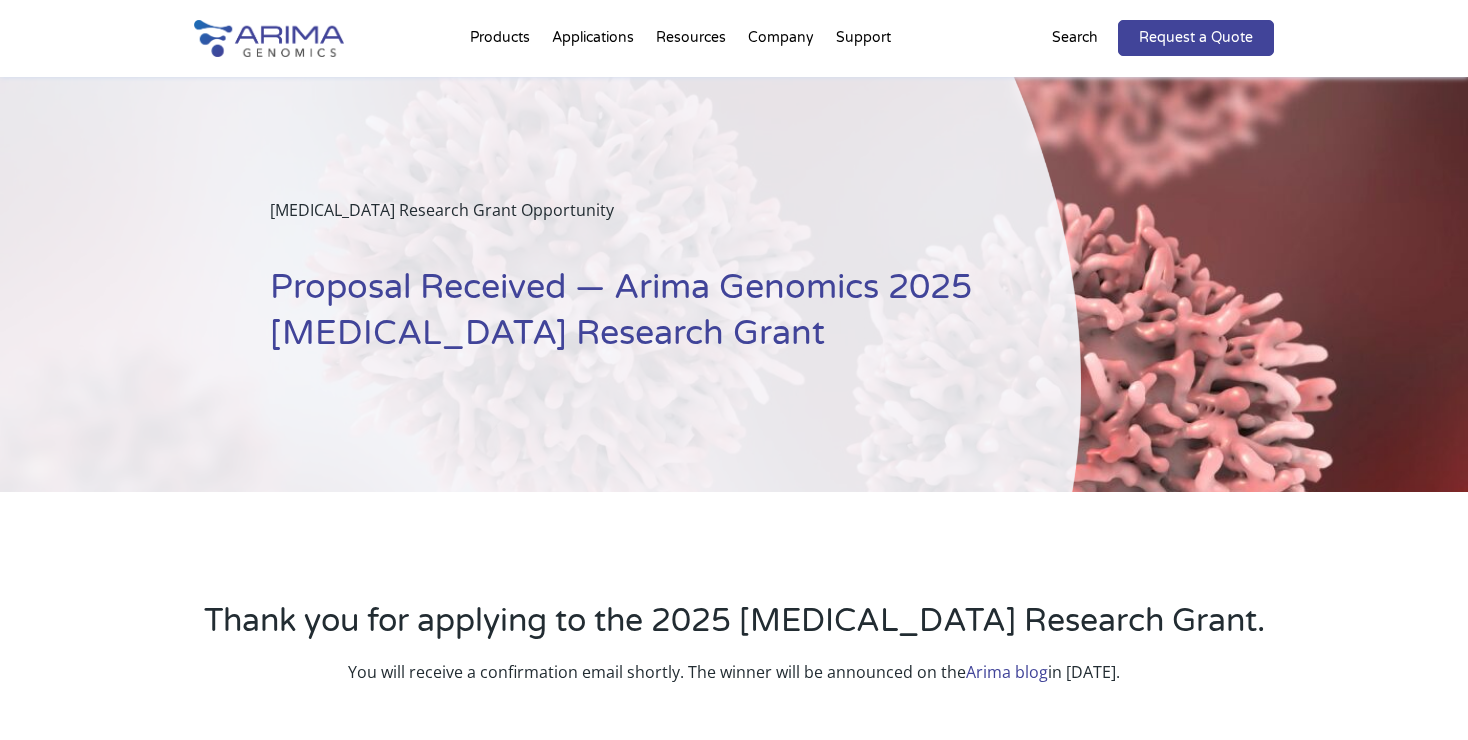 scroll, scrollTop: 0, scrollLeft: 0, axis: both 